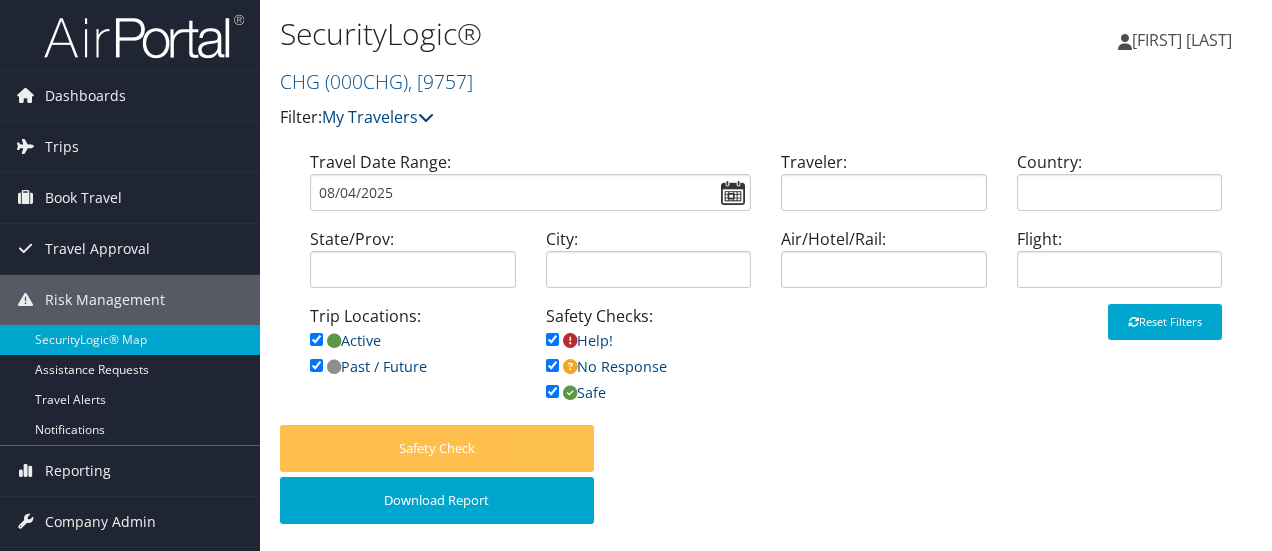 scroll, scrollTop: 0, scrollLeft: 0, axis: both 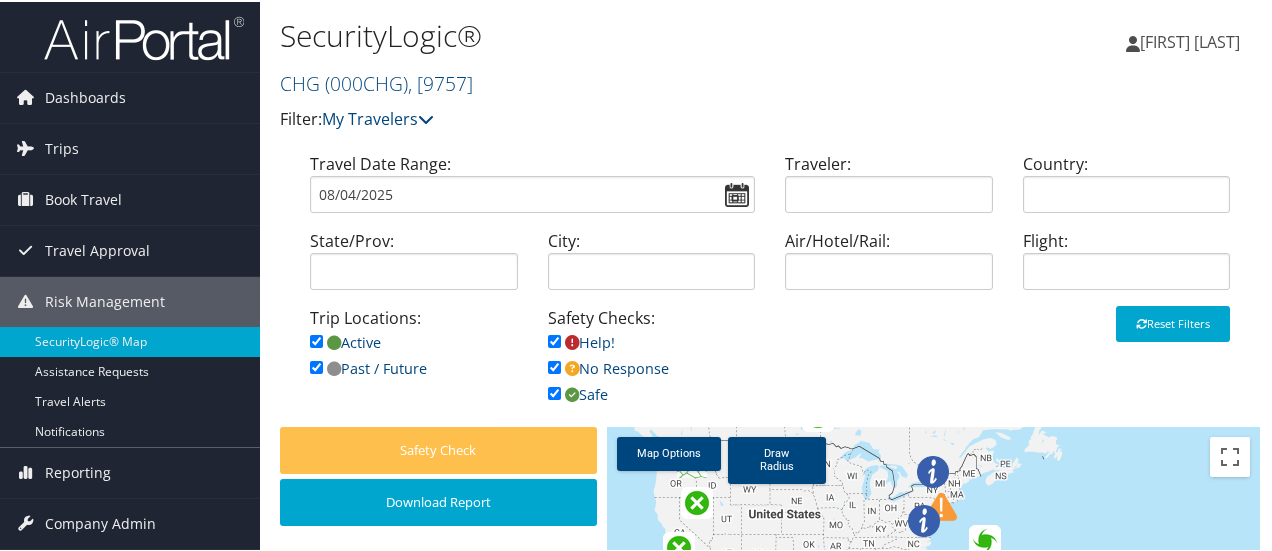 drag, startPoint x: 847, startPoint y: 491, endPoint x: 1279, endPoint y: 505, distance: 432.2268 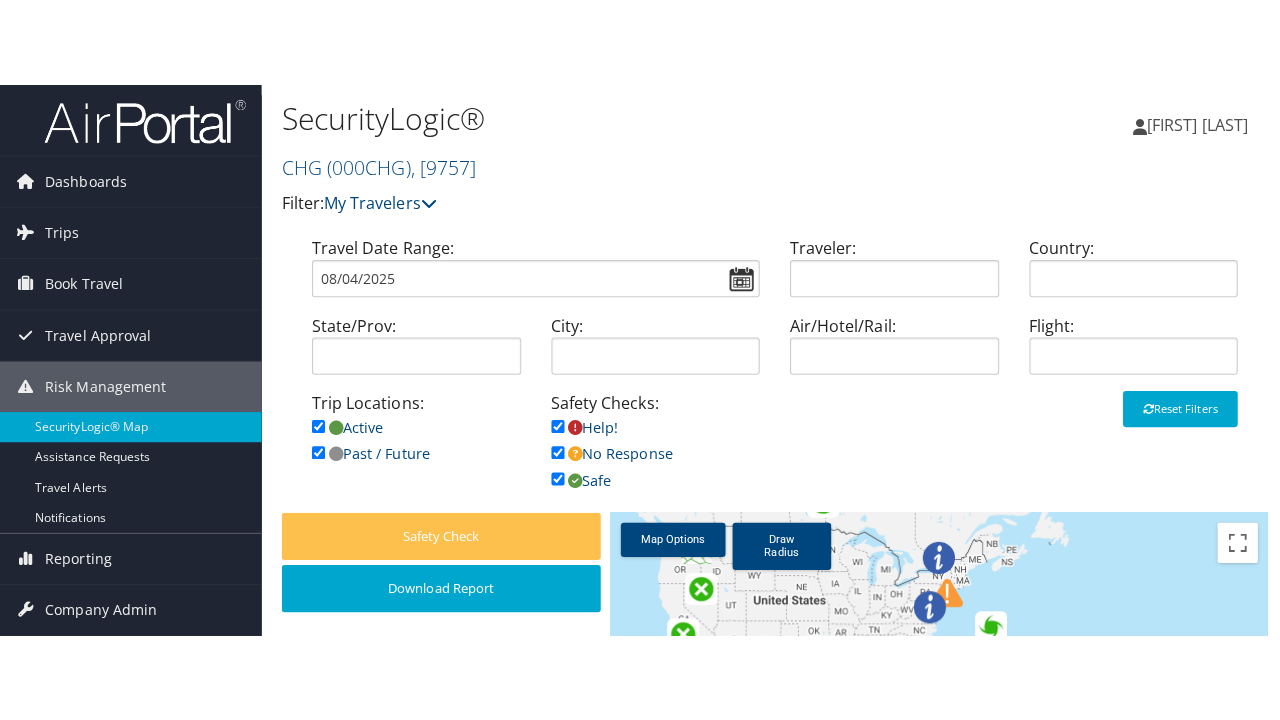 scroll, scrollTop: 100, scrollLeft: 0, axis: vertical 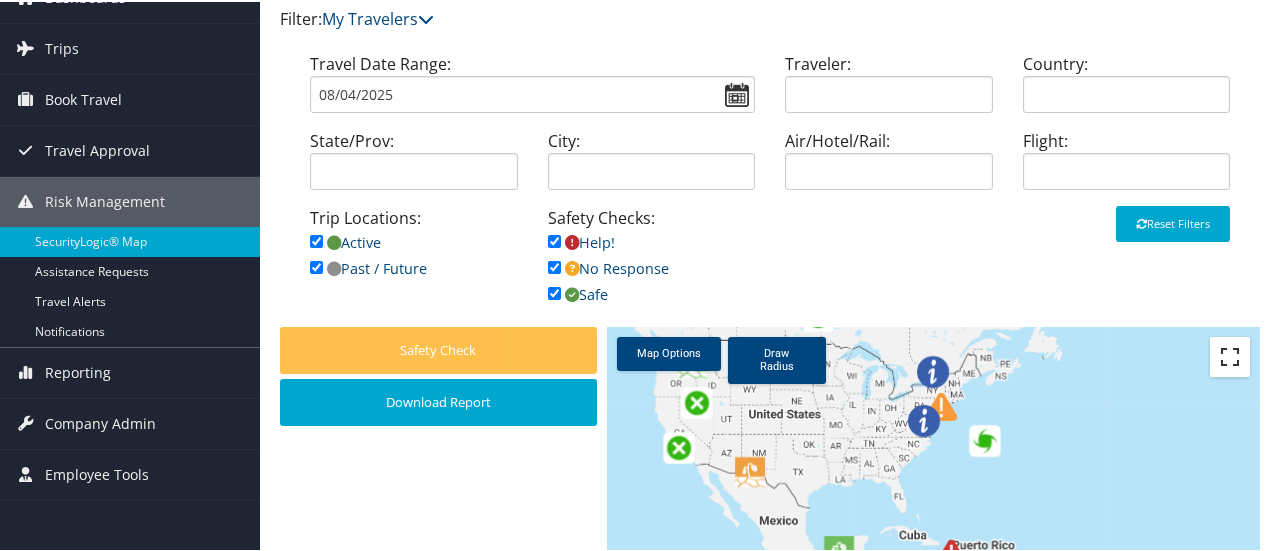 click at bounding box center [1230, 355] 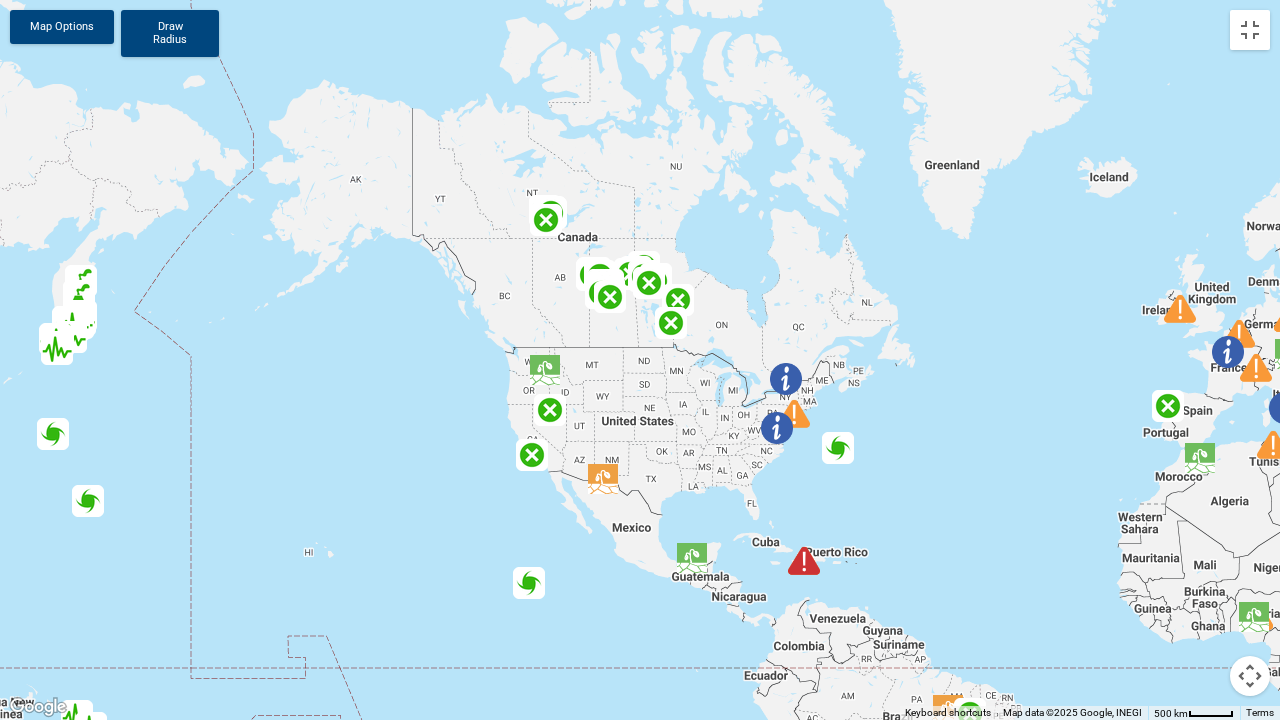 drag, startPoint x: 794, startPoint y: 412, endPoint x: 940, endPoint y: 714, distance: 335.44 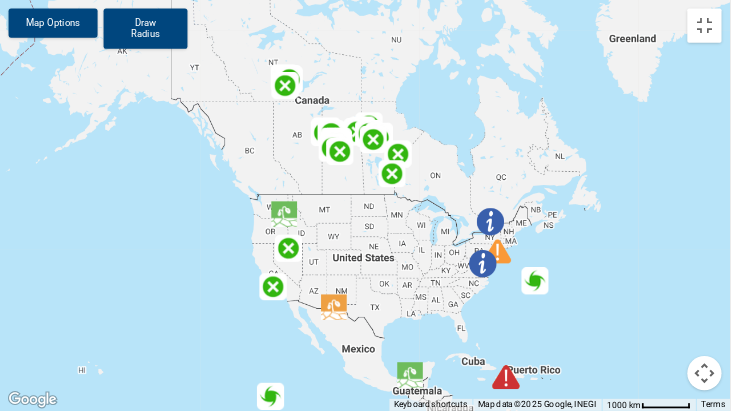 scroll, scrollTop: 100, scrollLeft: 0, axis: vertical 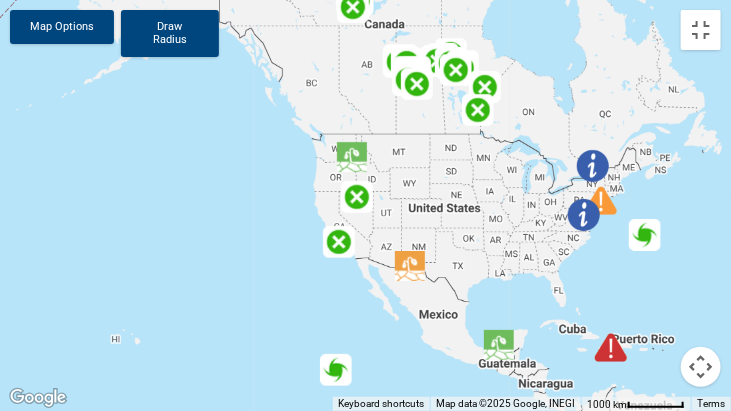 drag, startPoint x: 532, startPoint y: 340, endPoint x: 617, endPoint y: 281, distance: 103.4698 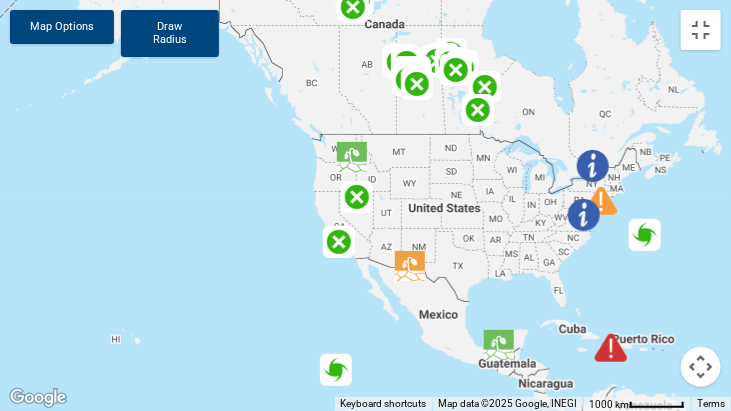 click at bounding box center (584, 215) 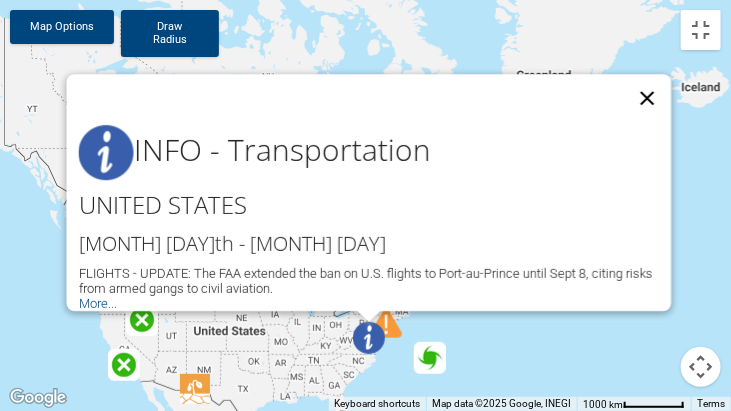 click at bounding box center [647, 98] 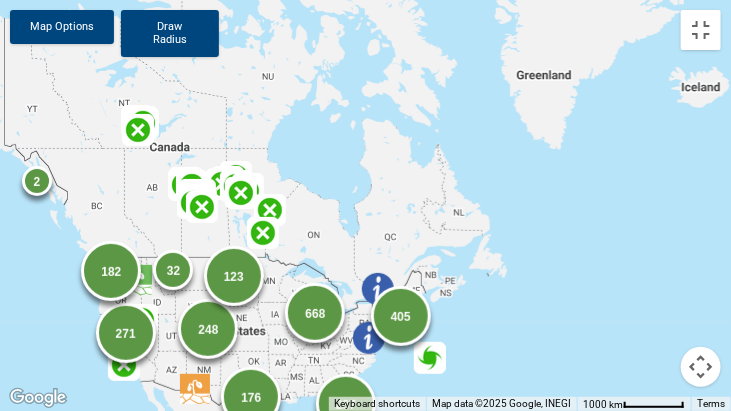 click on "To navigate, press the arrow keys. [NUMBER] [NUMBER] [NUMBER] [NUMBER] [NUMBER] [NUMBER] [NUMBER] [NUMBER] [NUMBER] [NUMBER] [NUMBER] [NUMBER]" at bounding box center [365, 205] 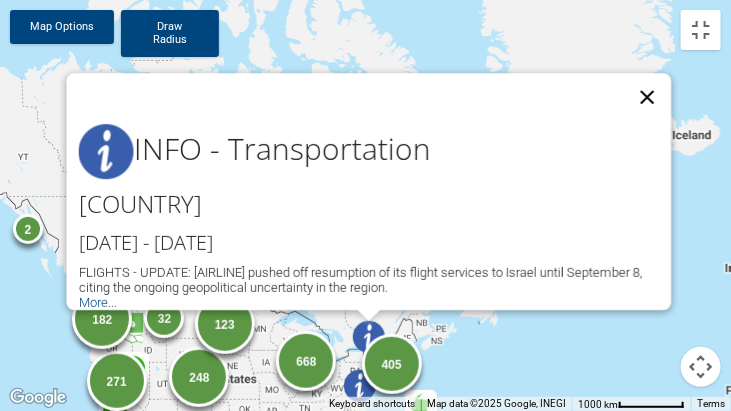 click at bounding box center (647, 97) 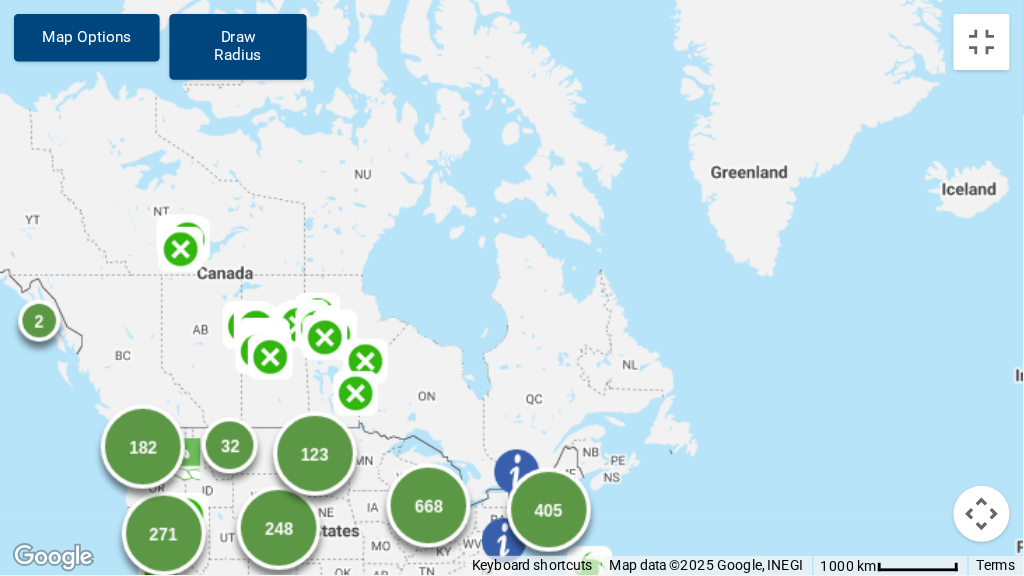 scroll, scrollTop: 100, scrollLeft: 0, axis: vertical 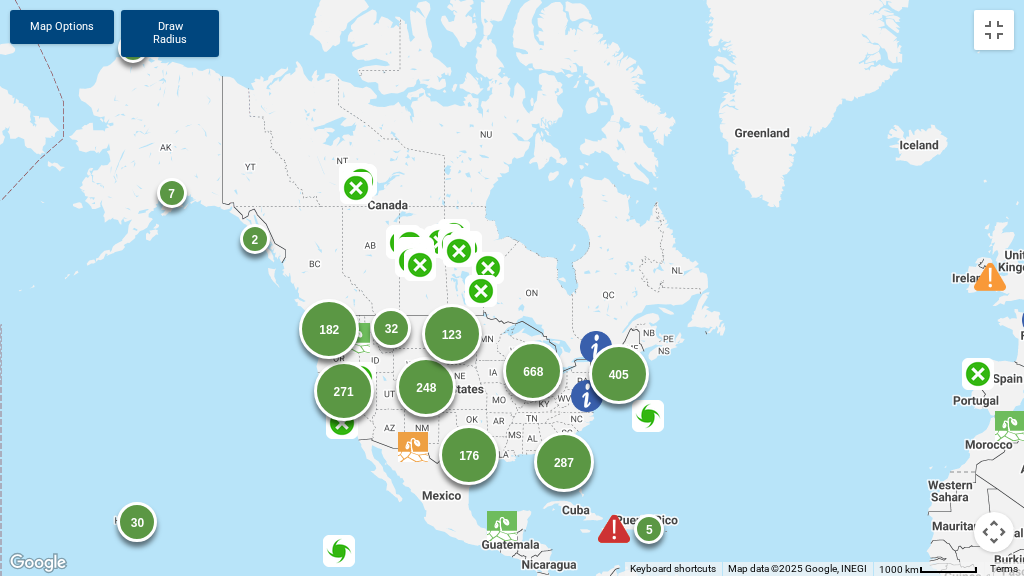 drag, startPoint x: 796, startPoint y: 425, endPoint x: 886, endPoint y: 350, distance: 117.15375 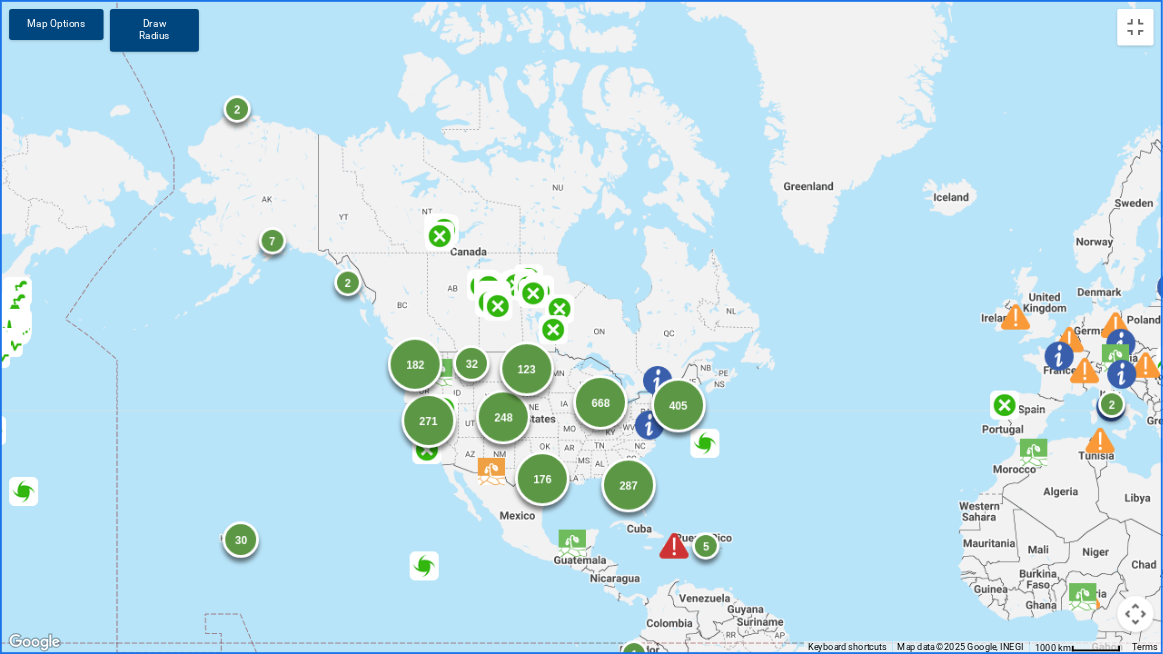 scroll, scrollTop: 99, scrollLeft: 0, axis: vertical 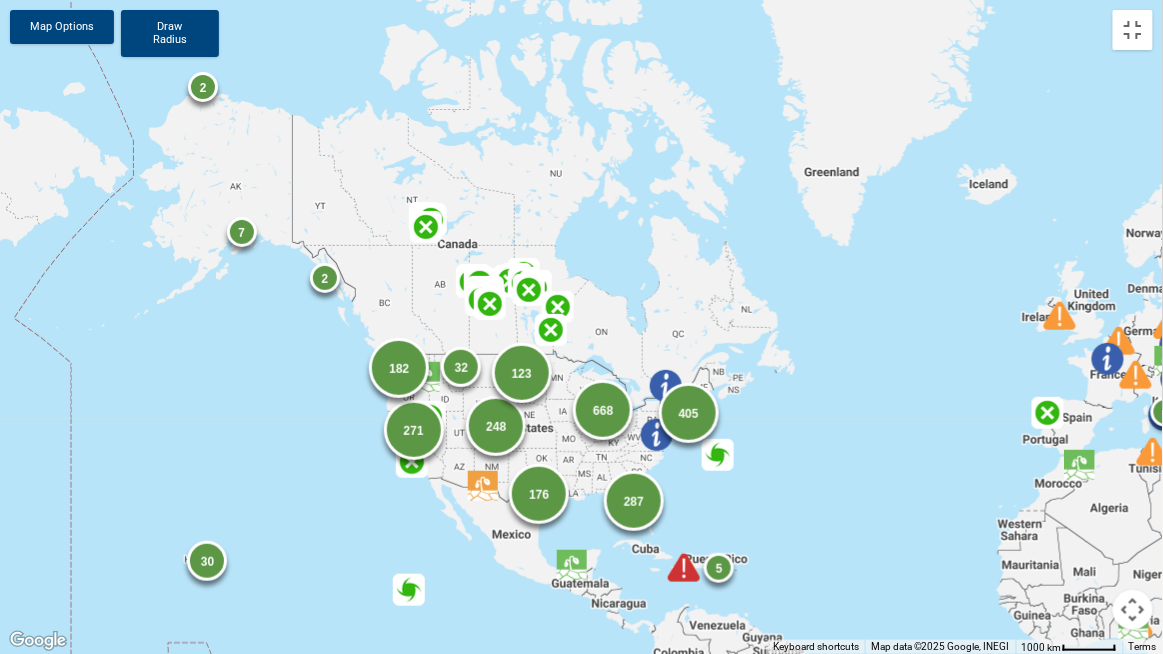 click at bounding box center [684, 568] 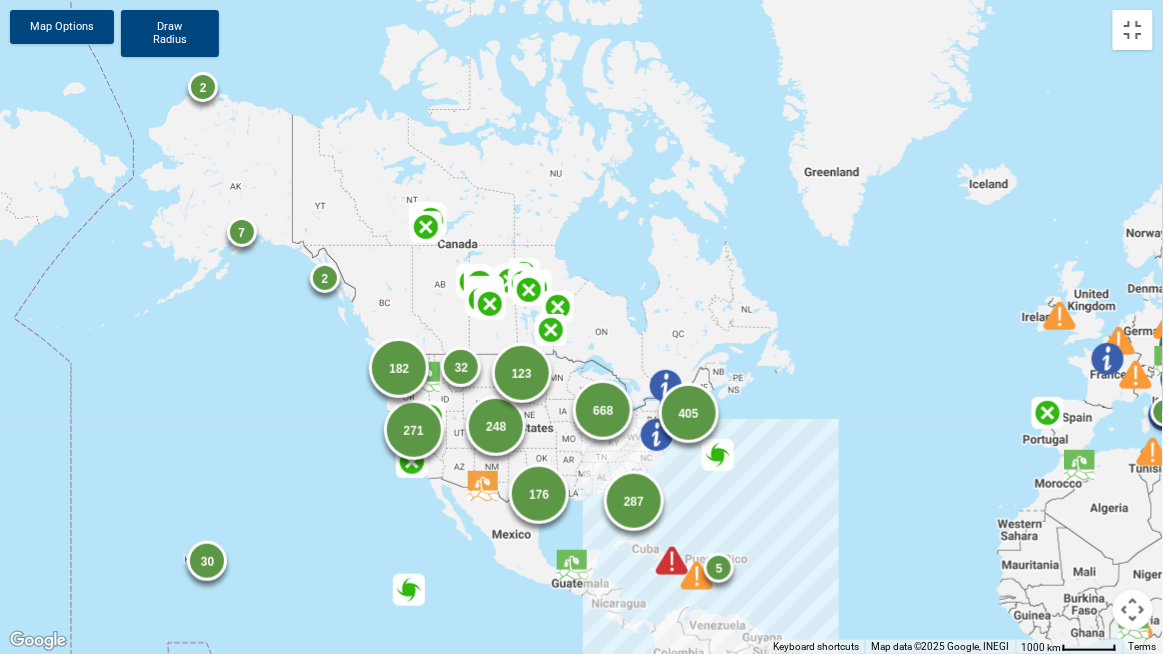 click at bounding box center [697, 576] 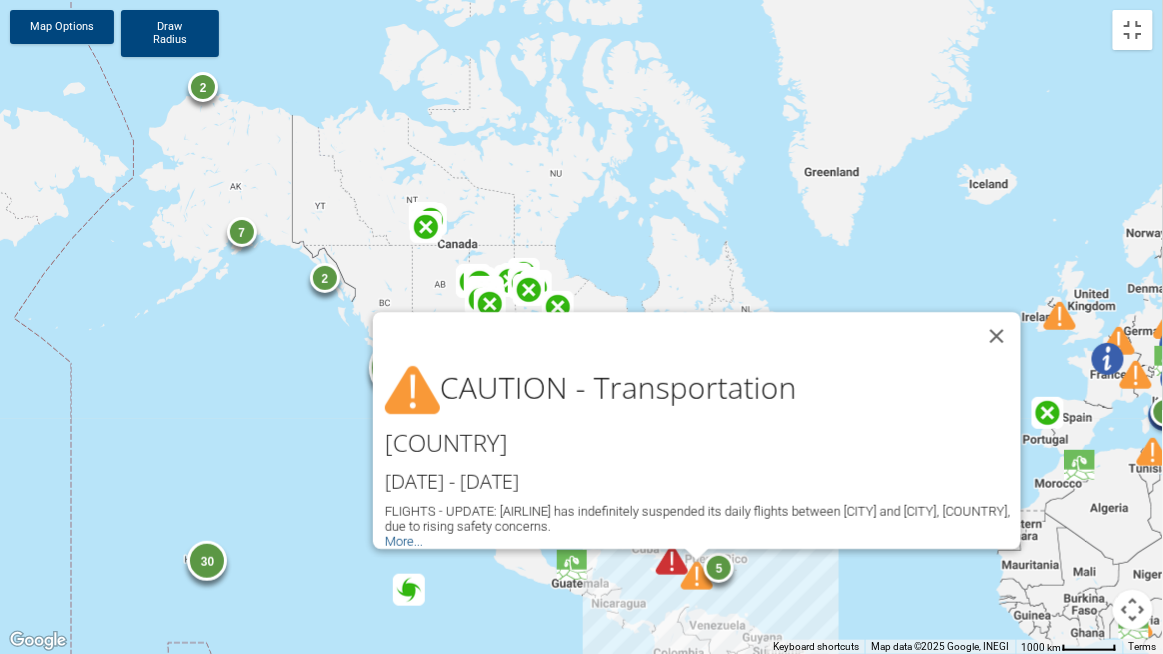 click at bounding box center (672, 561) 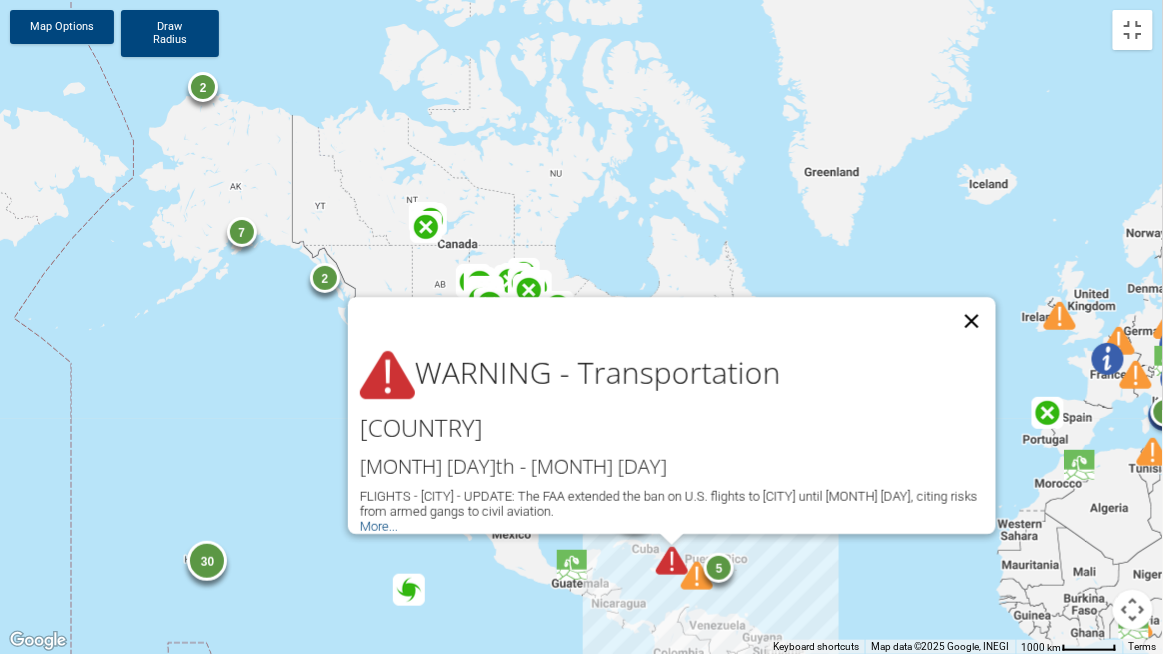 click at bounding box center (972, 321) 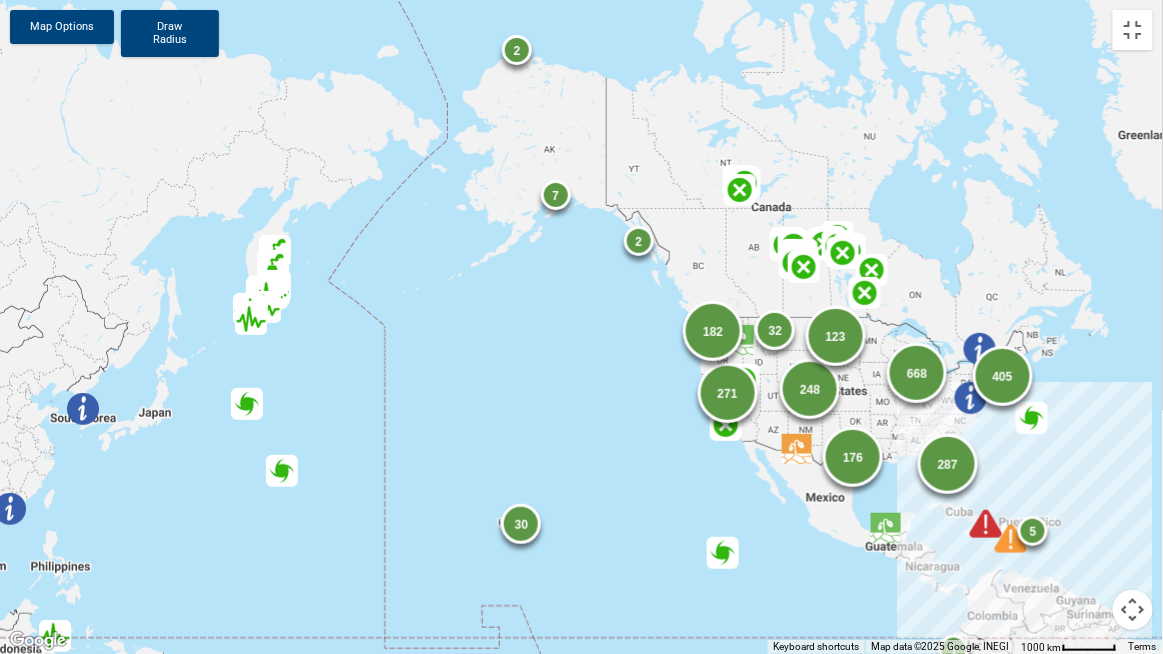 drag, startPoint x: 319, startPoint y: 427, endPoint x: 635, endPoint y: 390, distance: 318.15875 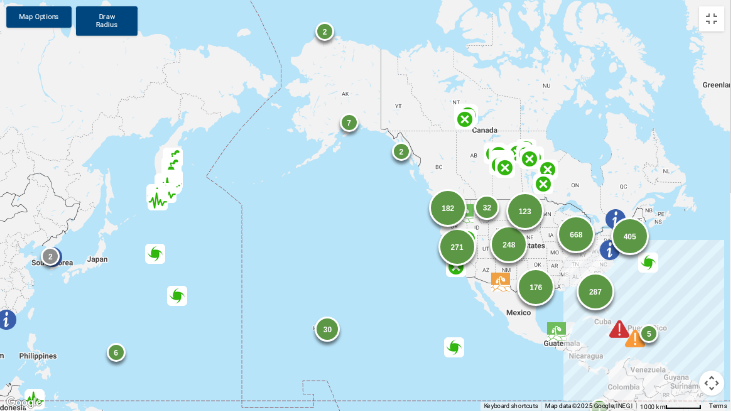 scroll, scrollTop: 100, scrollLeft: 0, axis: vertical 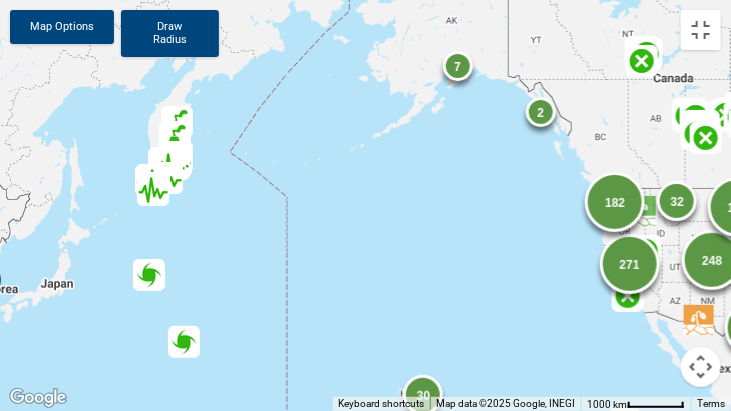 drag, startPoint x: 255, startPoint y: 314, endPoint x: 297, endPoint y: 188, distance: 132.81566 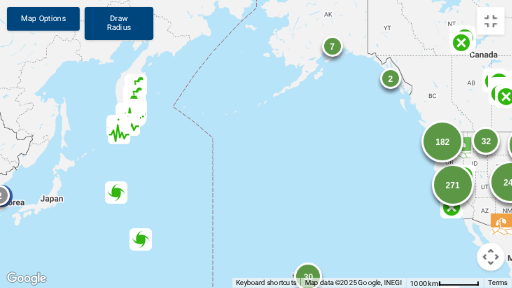 scroll, scrollTop: 100, scrollLeft: 0, axis: vertical 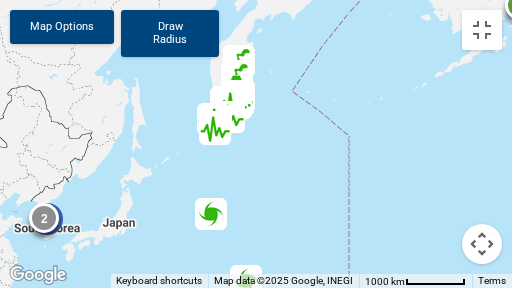 drag, startPoint x: 152, startPoint y: 143, endPoint x: 316, endPoint y: 144, distance: 164.00305 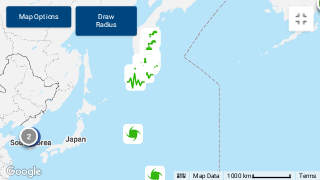 scroll, scrollTop: 100, scrollLeft: 0, axis: vertical 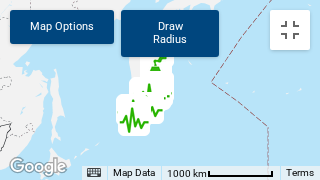 drag, startPoint x: 161, startPoint y: 111, endPoint x: 175, endPoint y: 153, distance: 44.27189 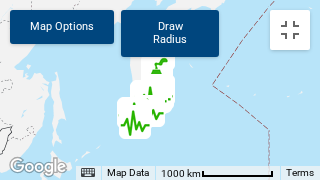 click at bounding box center [157, 70] 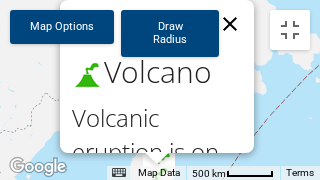 click at bounding box center (230, 24) 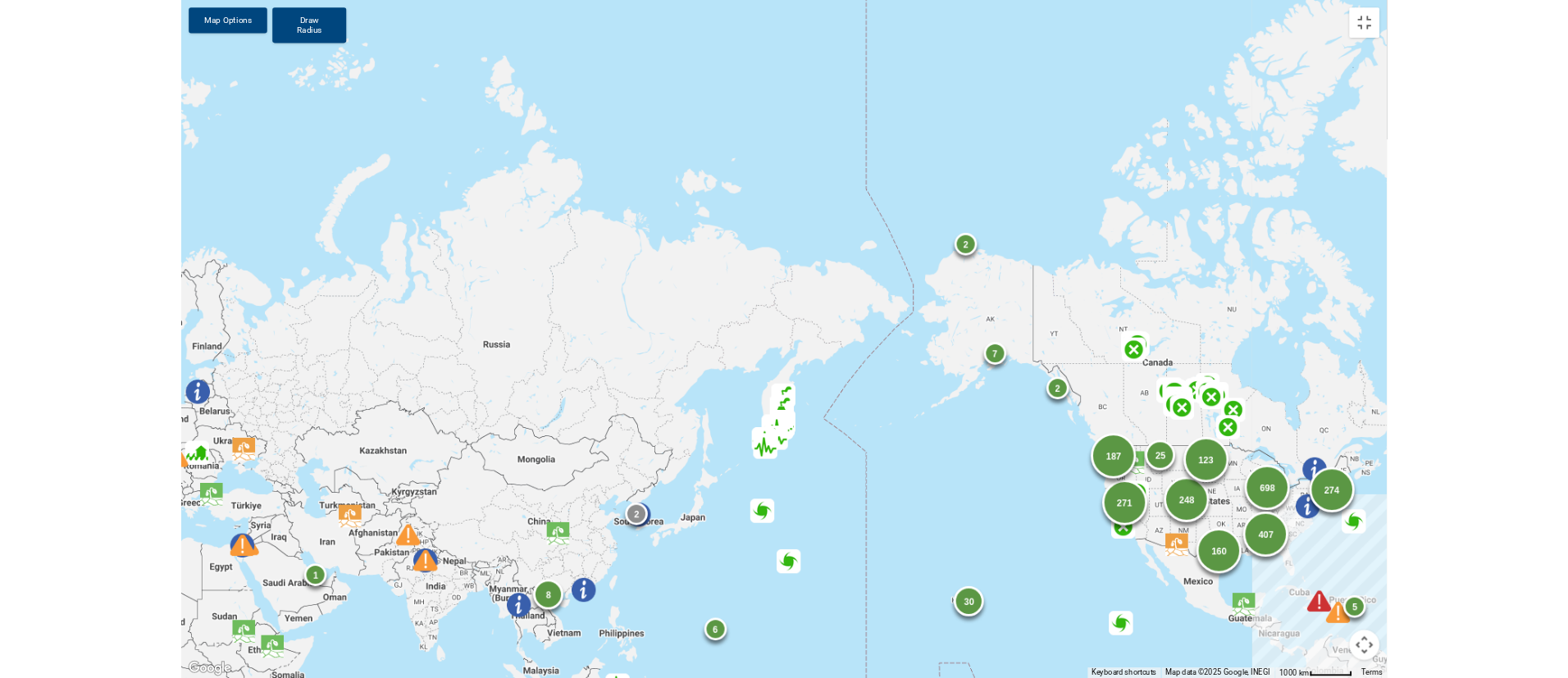 scroll, scrollTop: 0, scrollLeft: 0, axis: both 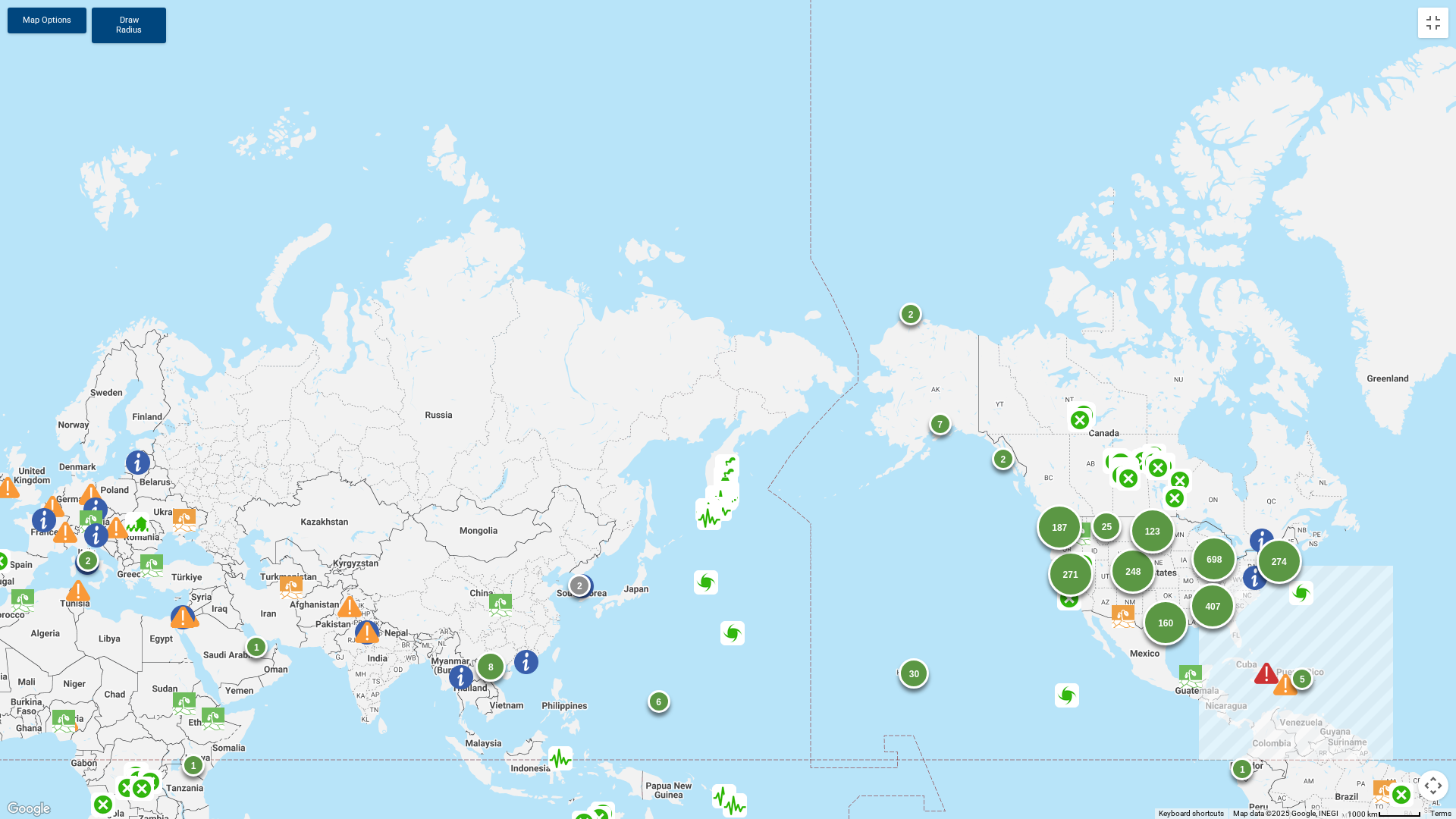 click at bounding box center [489, 667] 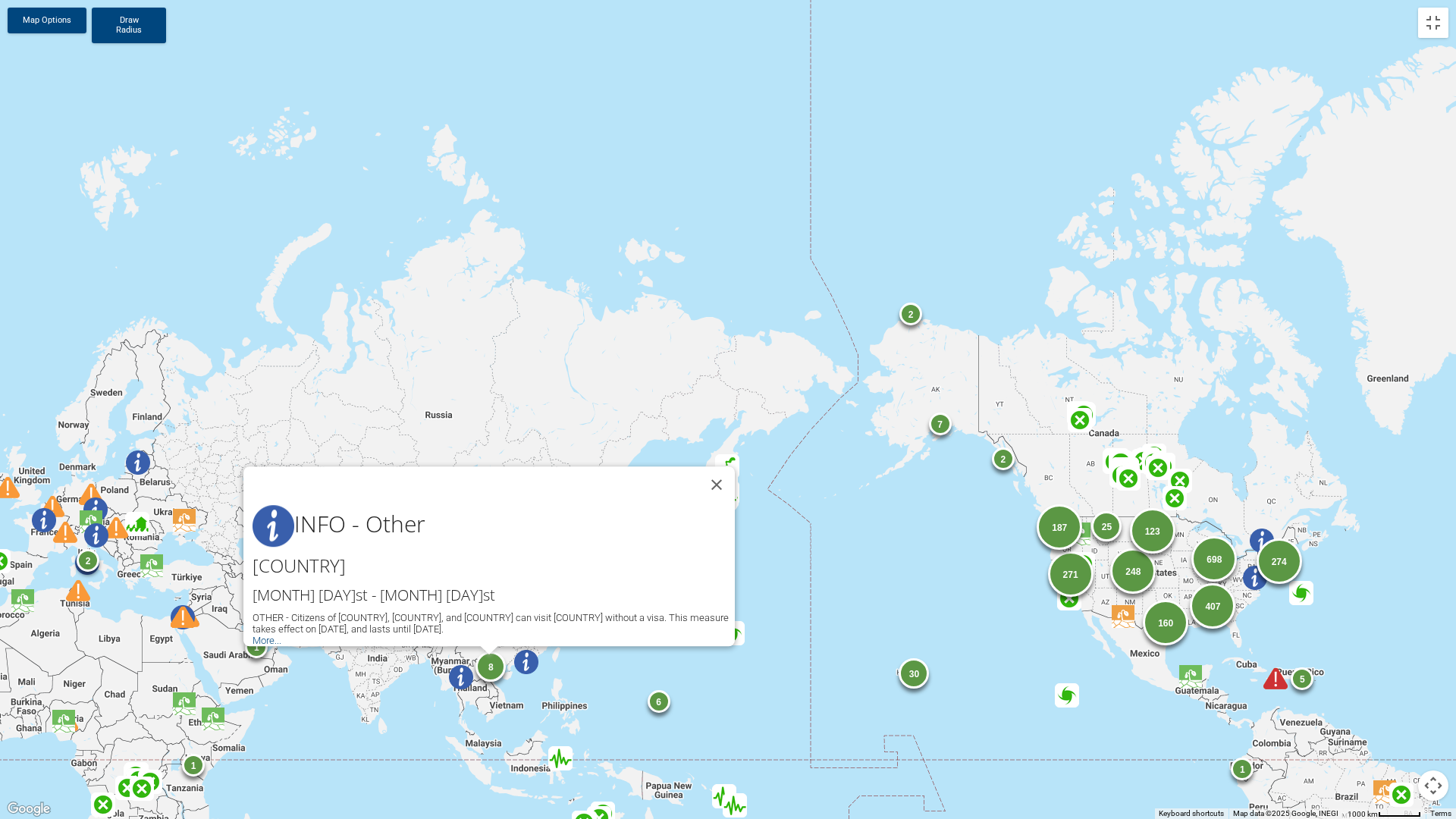 click on "INFO - Other VIETNAM Mar 1st - Dec 31st OTHER - Citizens of [COUNTRY], [COUNTRY], and [COUNTRY] can visit Vietnam without a visa. This measure takes effect on March 1, [YEAR], and lasts until December 31, [YEAR]. More..." at bounding box center [494, 576] 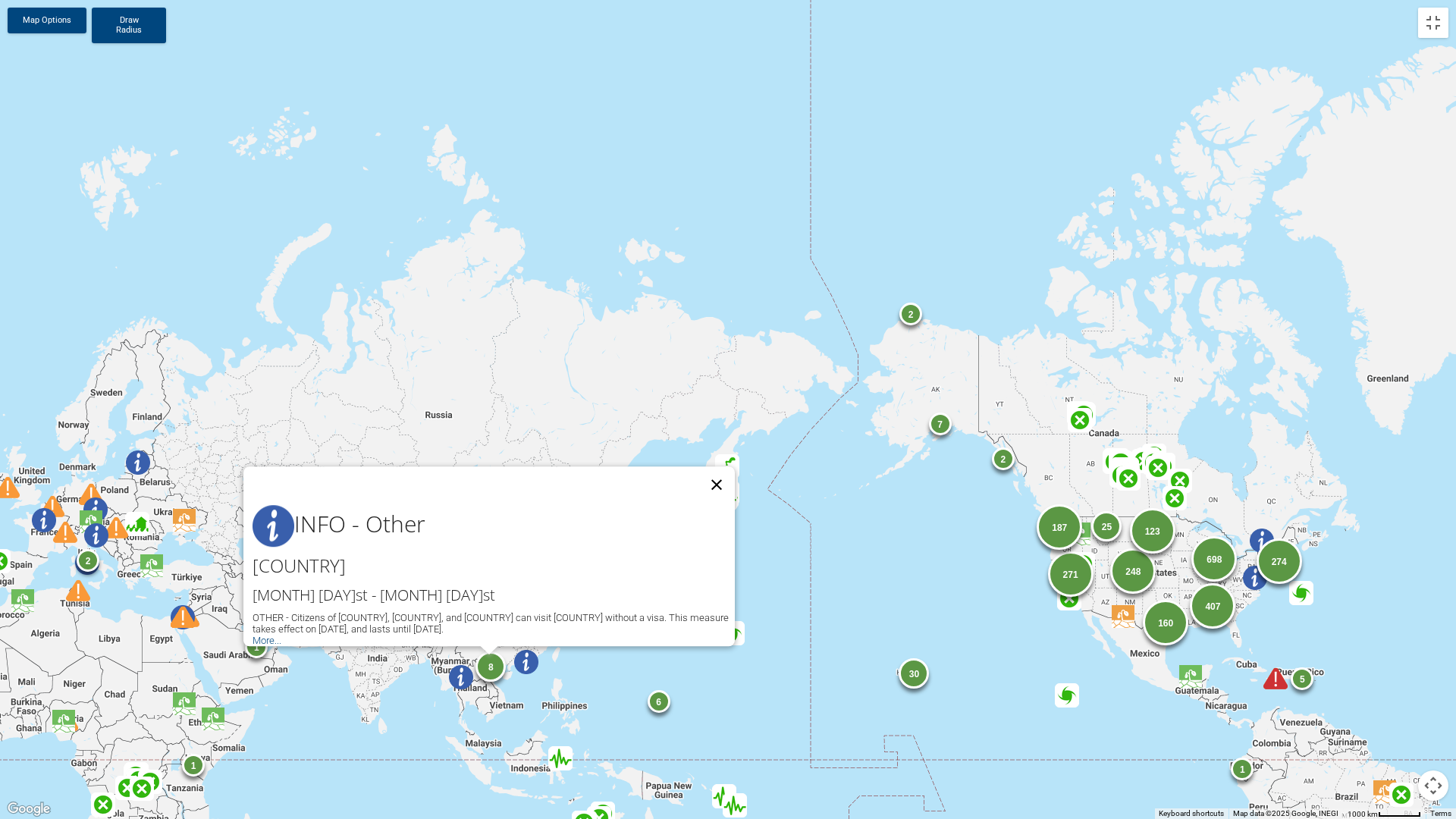 click at bounding box center [717, 485] 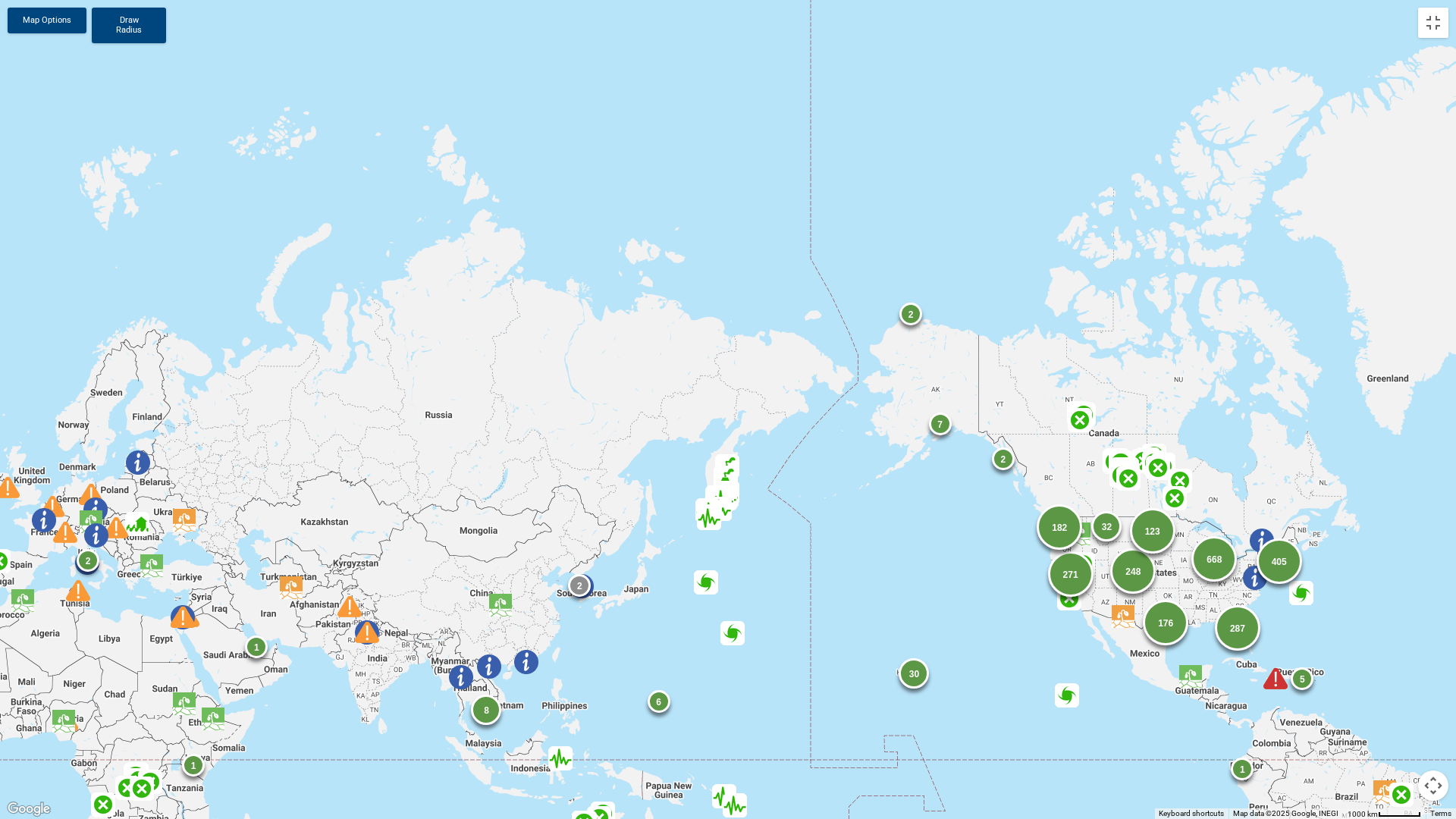 click on "[NUMBER]" at bounding box center [728, 410] 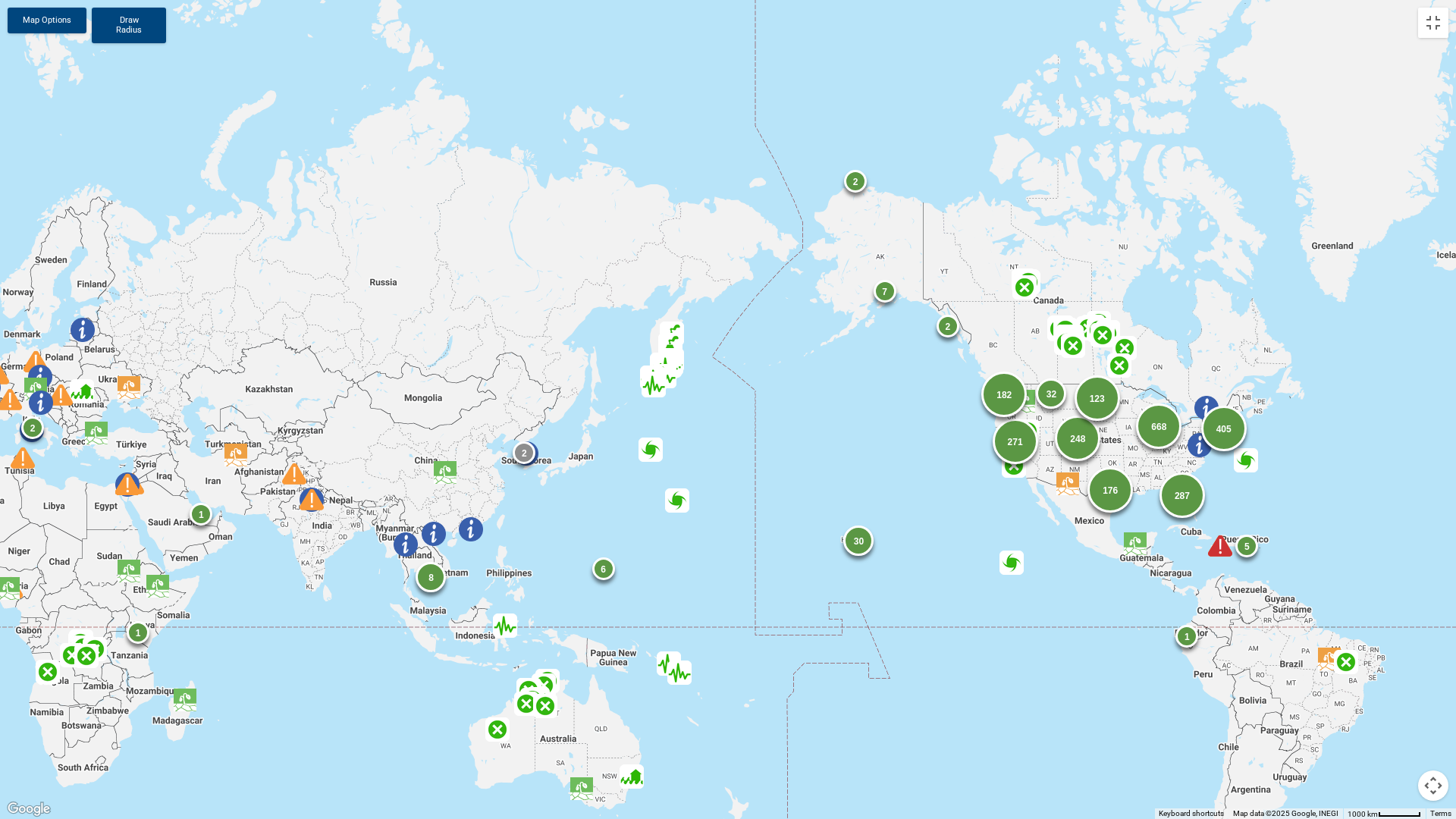 drag, startPoint x: 752, startPoint y: 604, endPoint x: 692, endPoint y: 444, distance: 170.88007 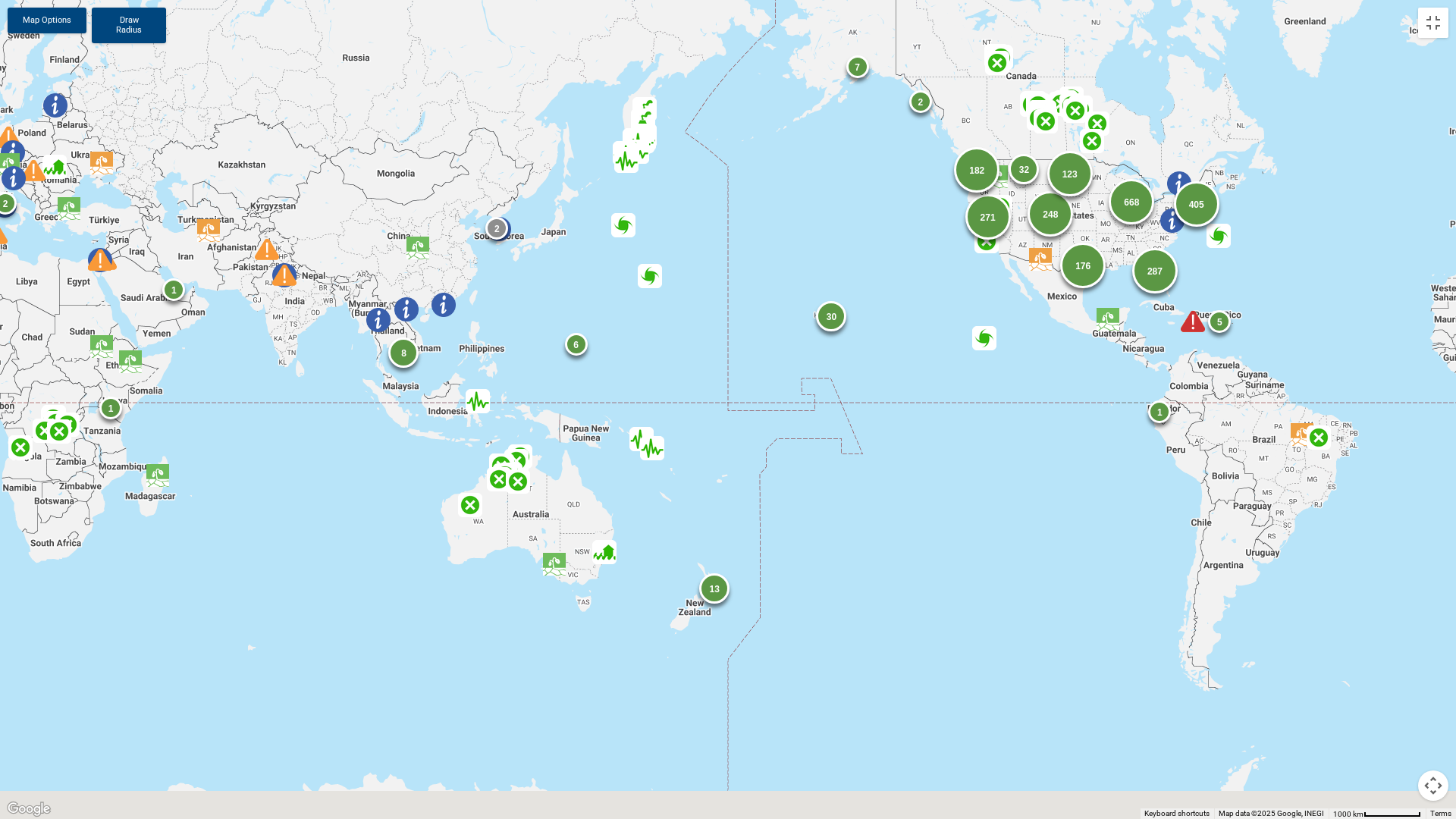 drag, startPoint x: 844, startPoint y: 678, endPoint x: 821, endPoint y: 477, distance: 202.31164 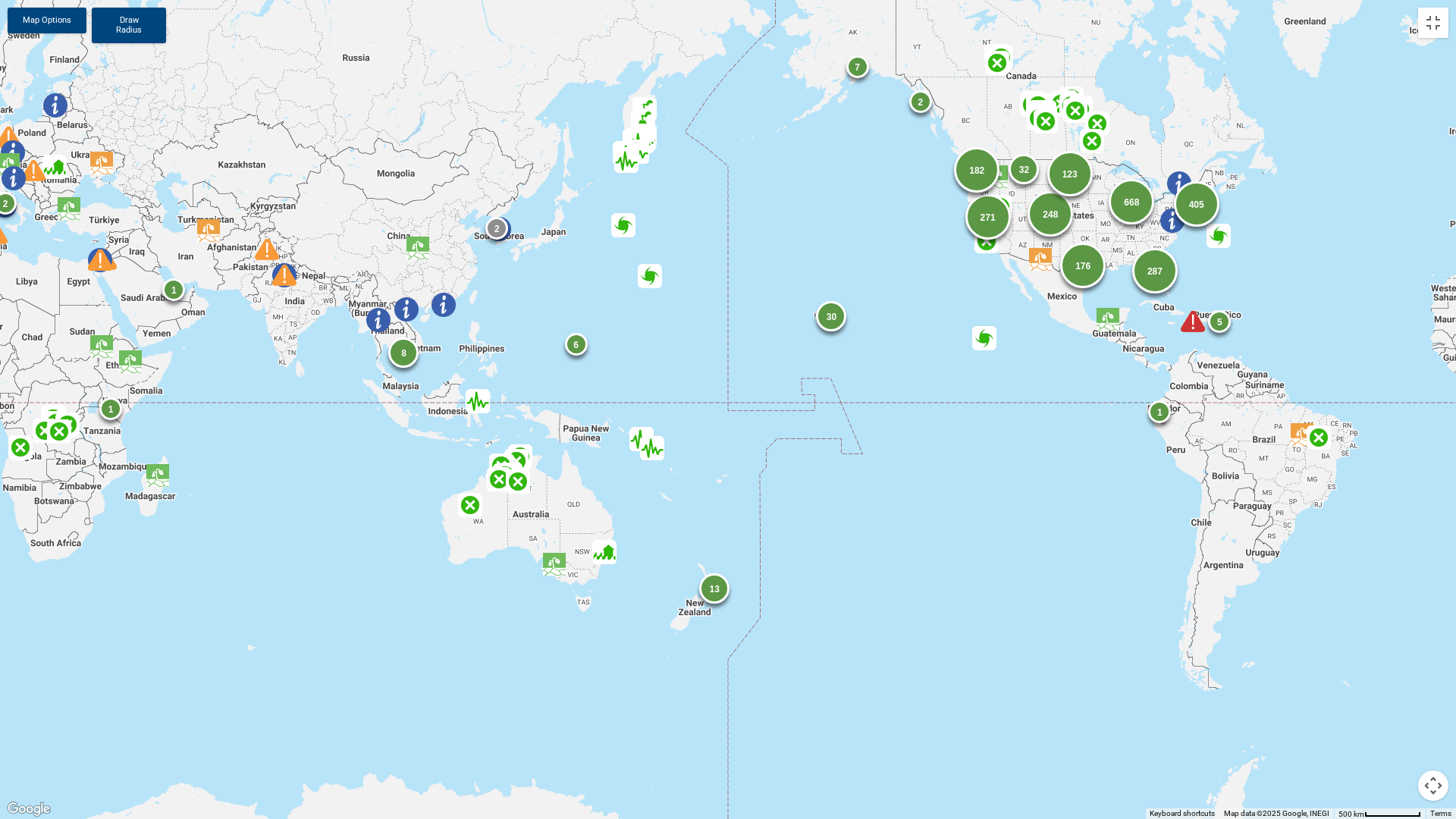 click on "[NUMBER]" at bounding box center [728, 410] 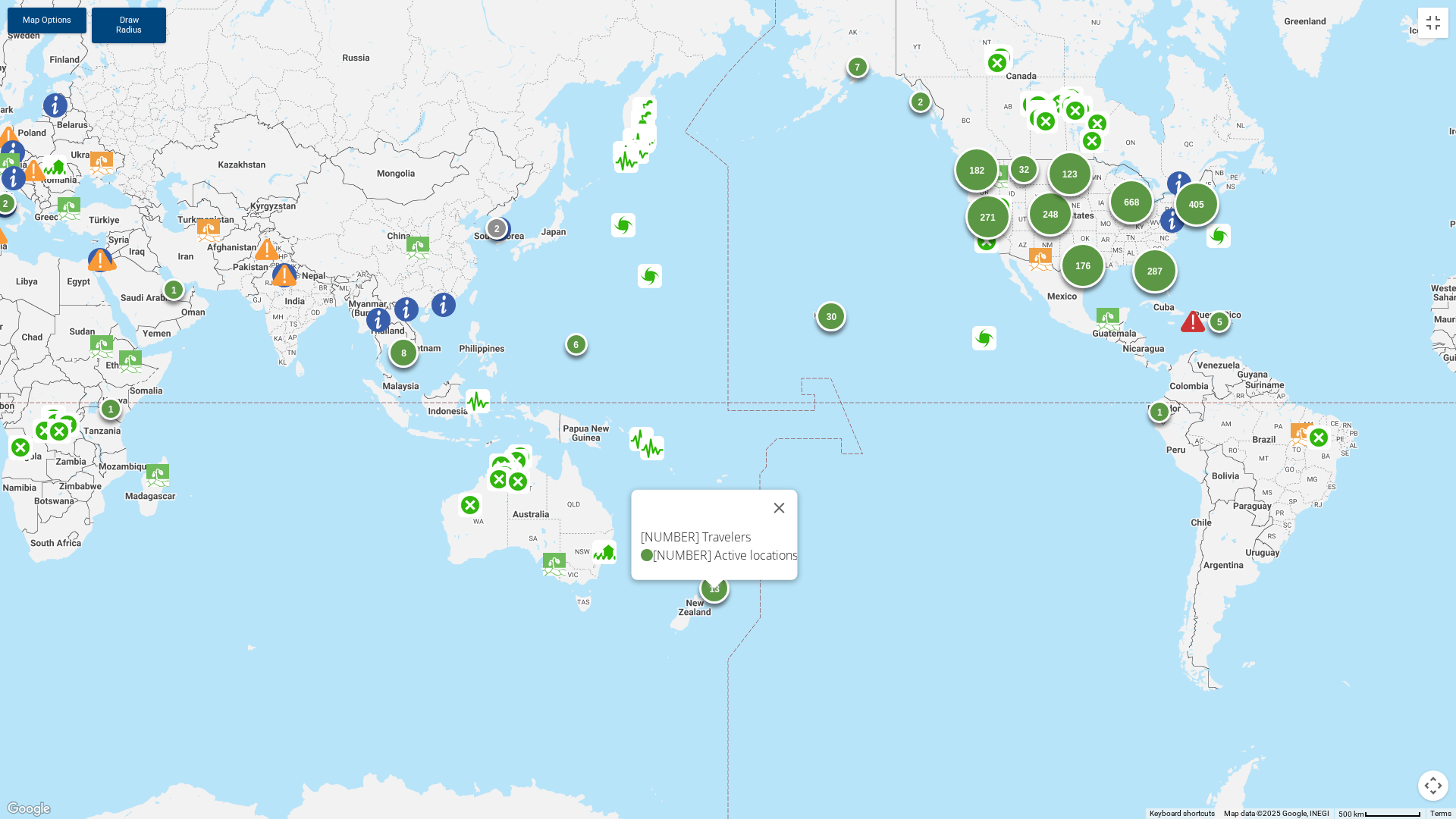 click on "[NUMBER] [TERM] [NUMBER] [TERM]" at bounding box center [719, 547] 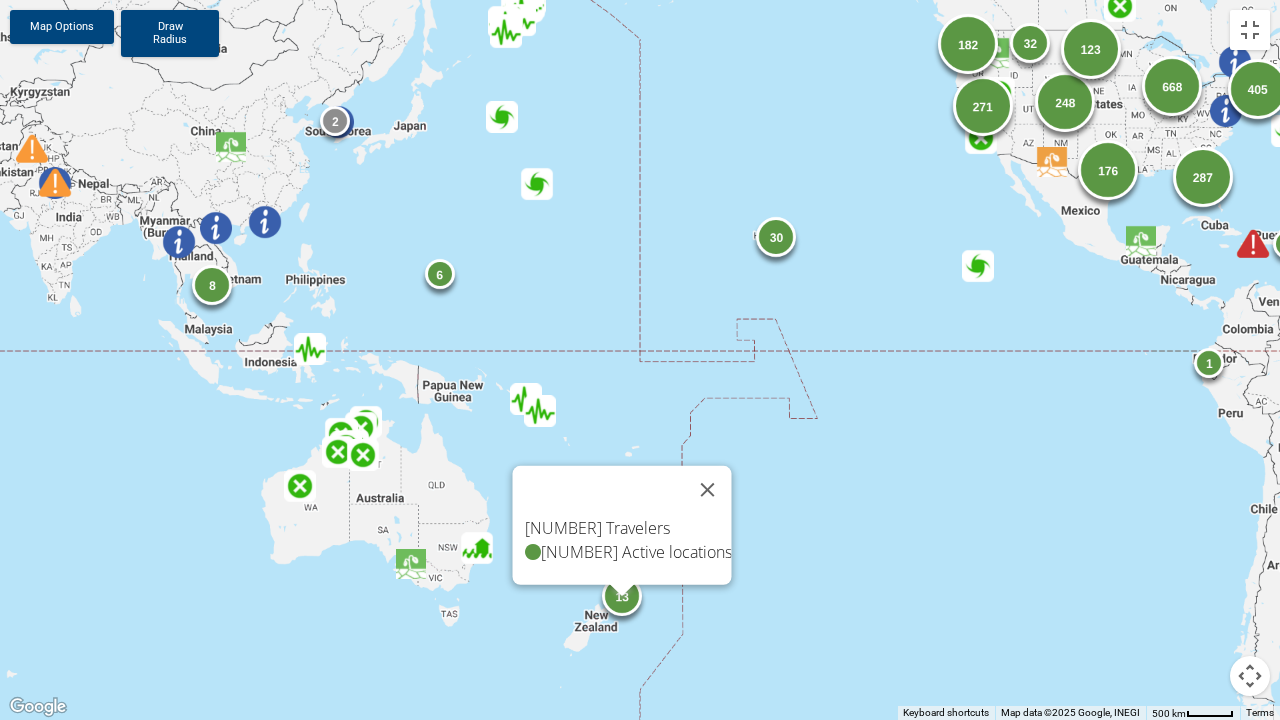 click on "13" at bounding box center (622, 596) 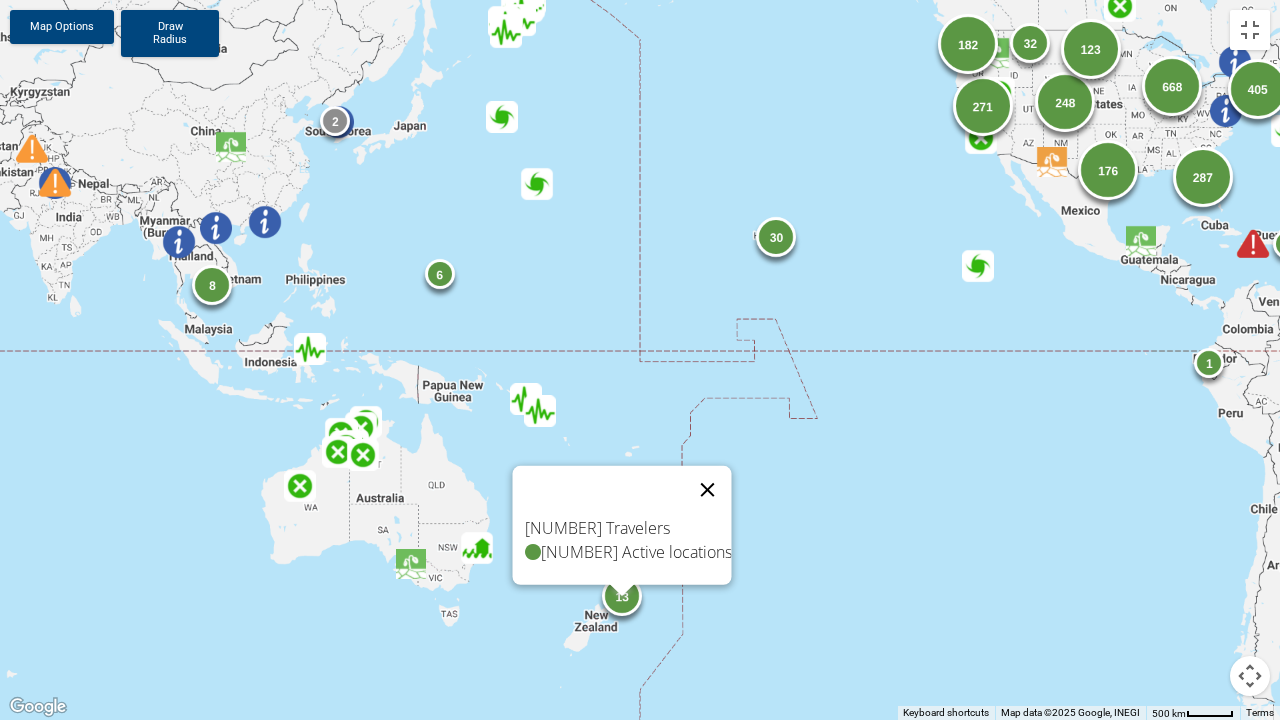 click at bounding box center [708, 490] 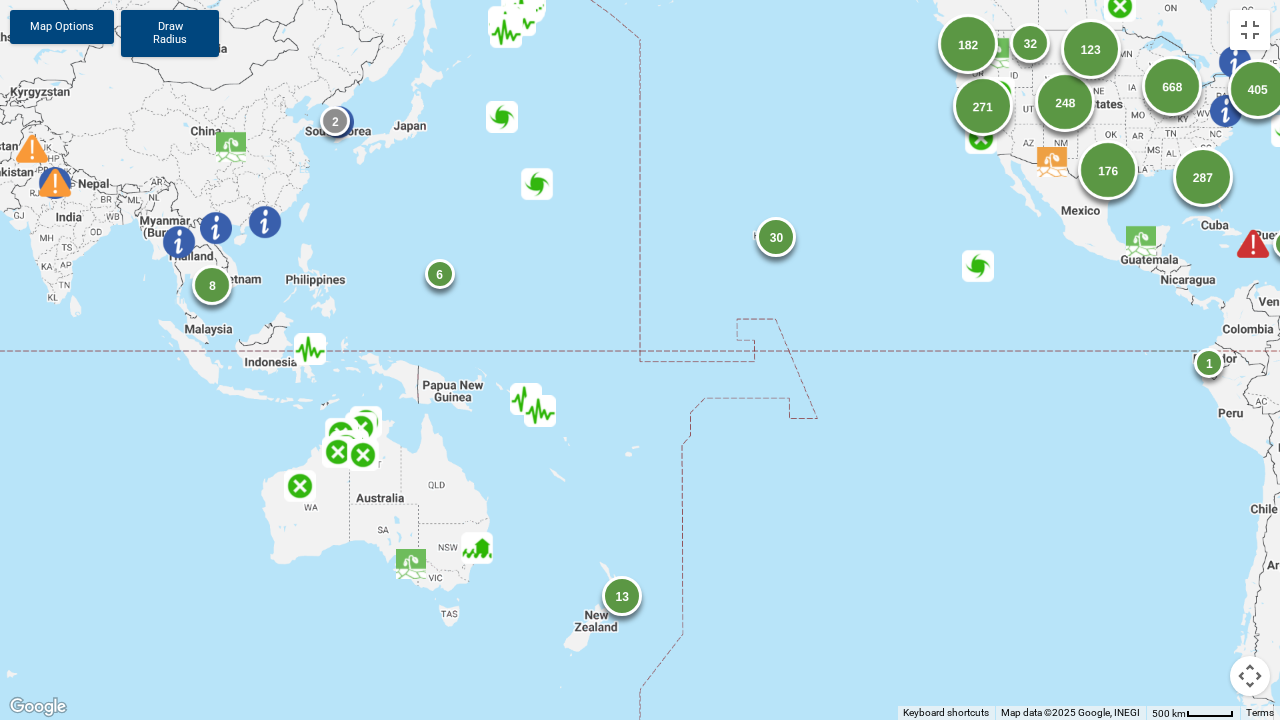 click on "13" at bounding box center (622, 596) 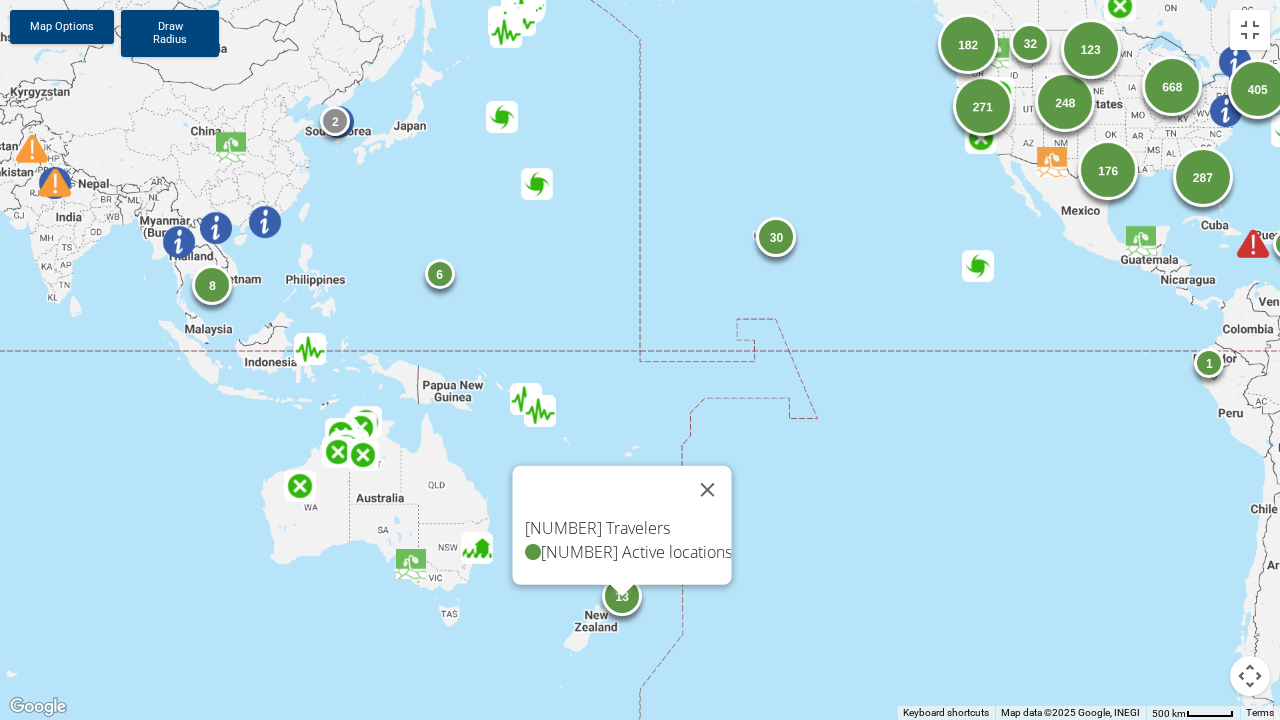 click at bounding box center [622, 591] 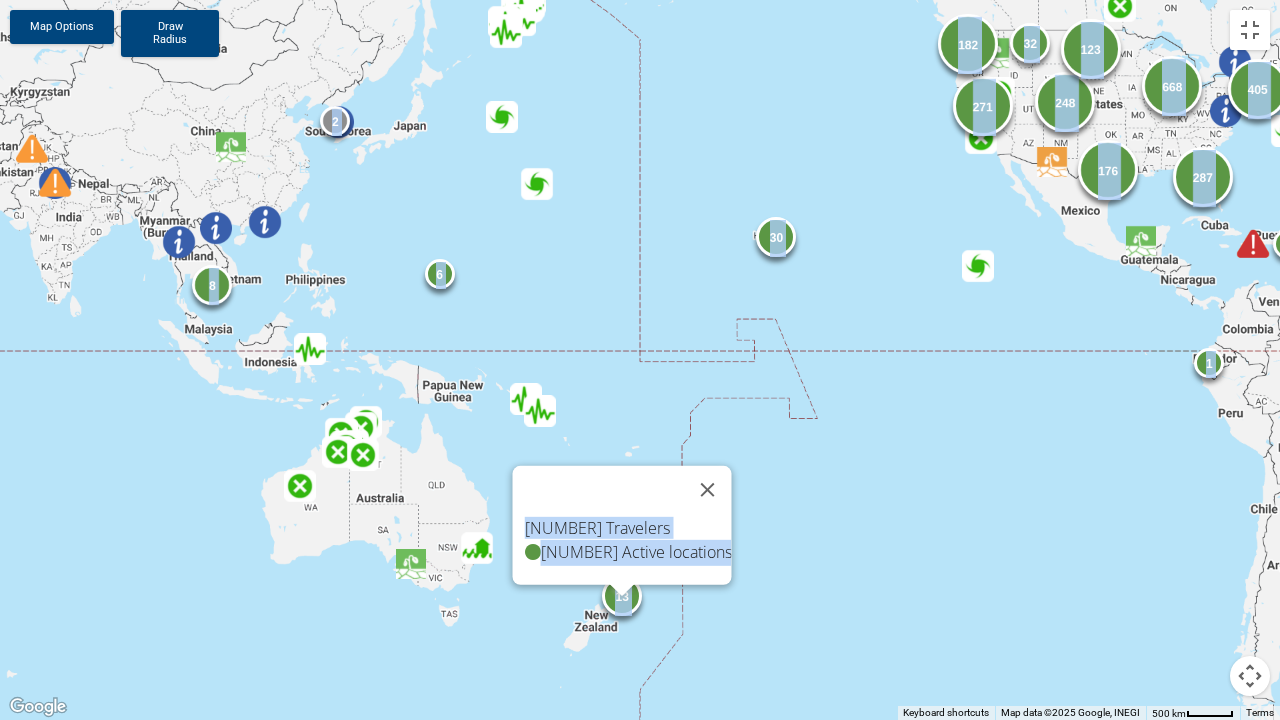 click at bounding box center [622, 591] 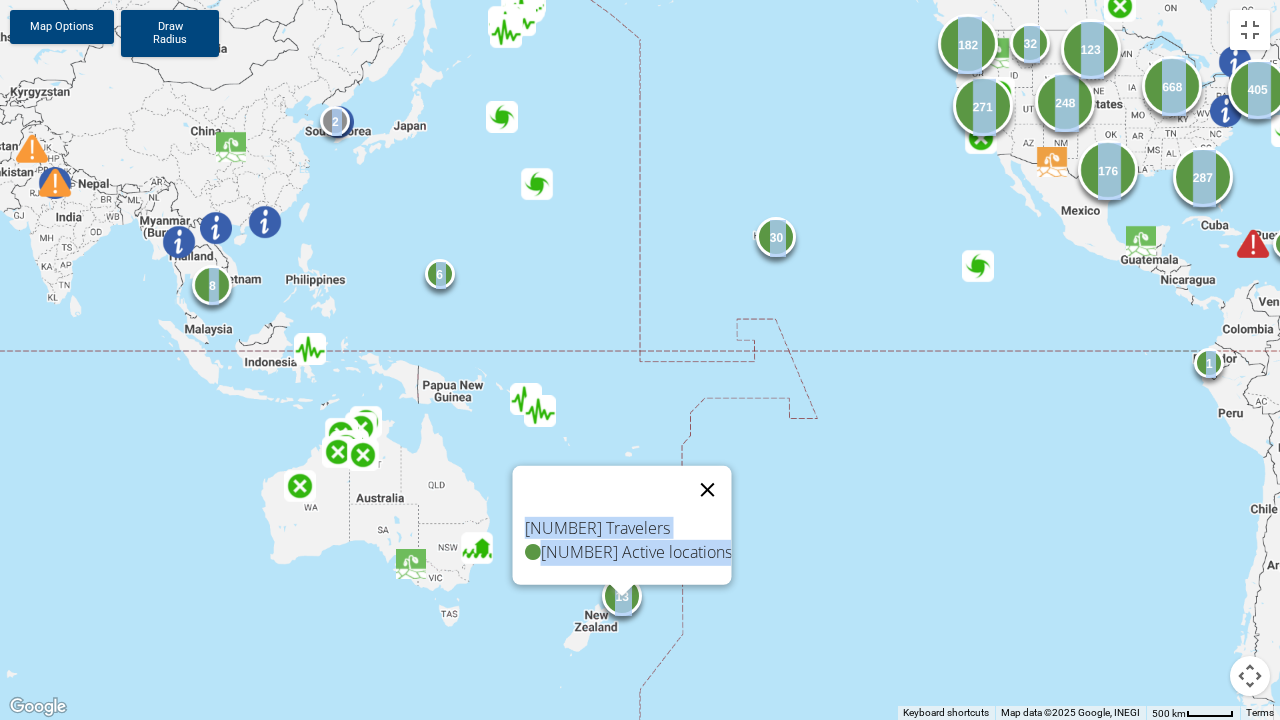 click at bounding box center (708, 490) 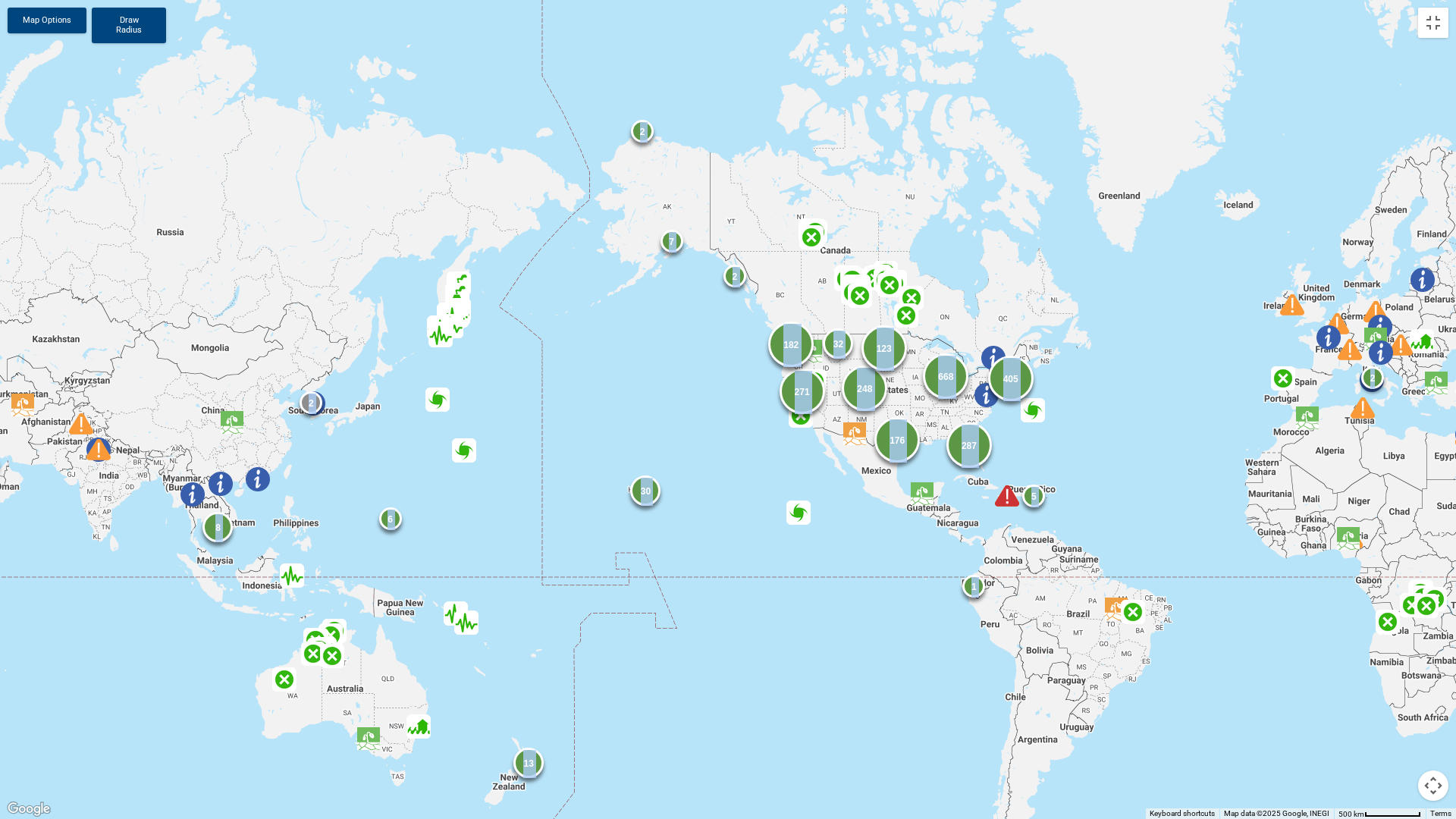 drag, startPoint x: 947, startPoint y: 530, endPoint x: 762, endPoint y: 715, distance: 261.6295 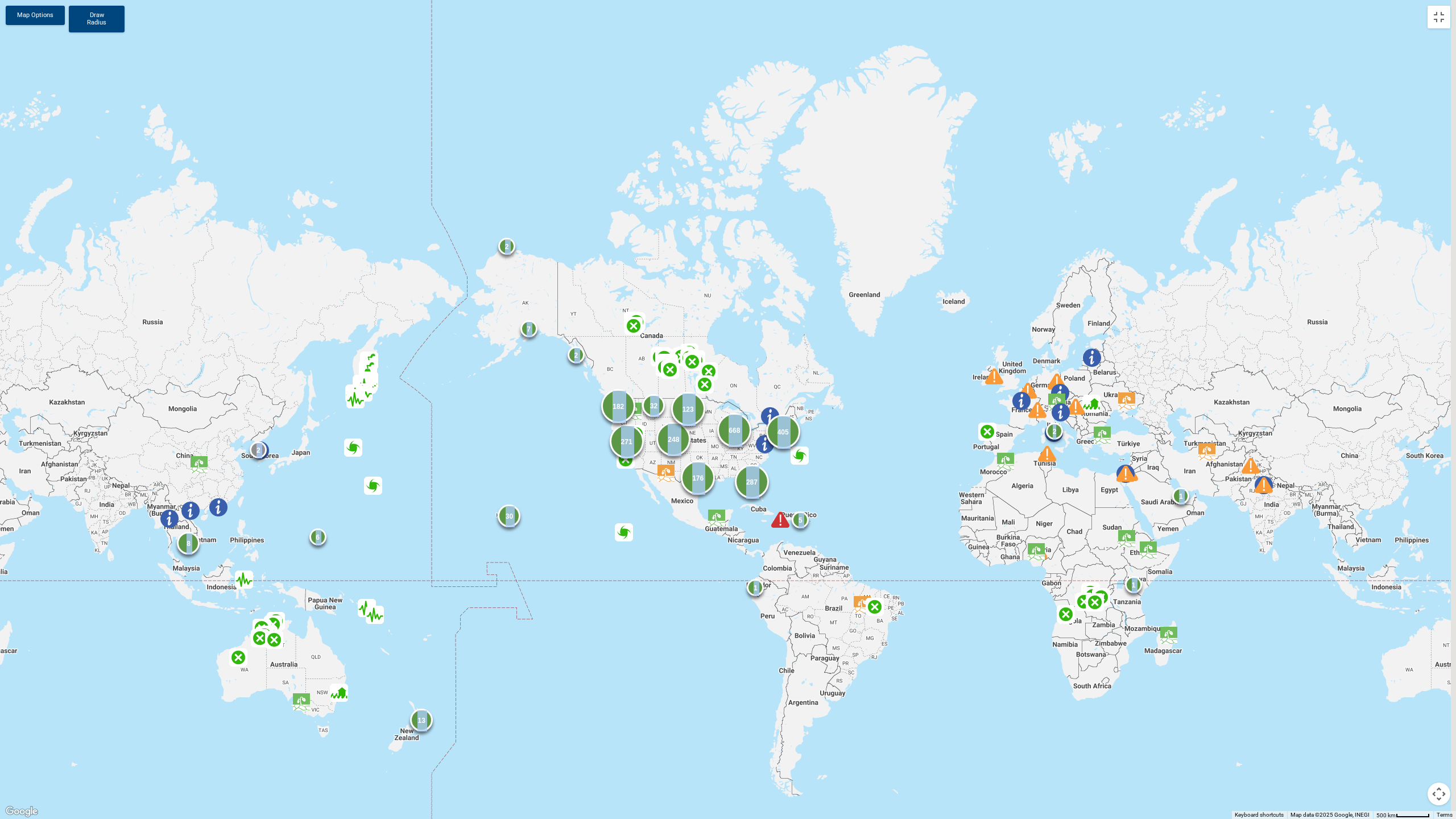 drag, startPoint x: 801, startPoint y: 668, endPoint x: 661, endPoint y: 705, distance: 144.80677 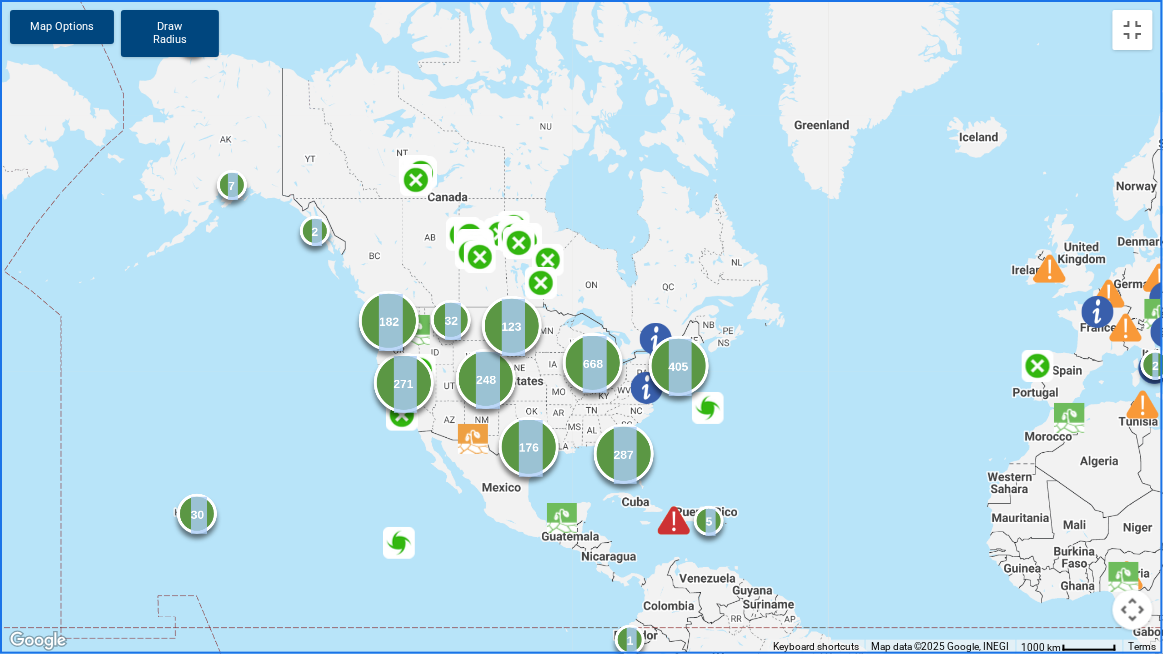 click at bounding box center (474, 440) 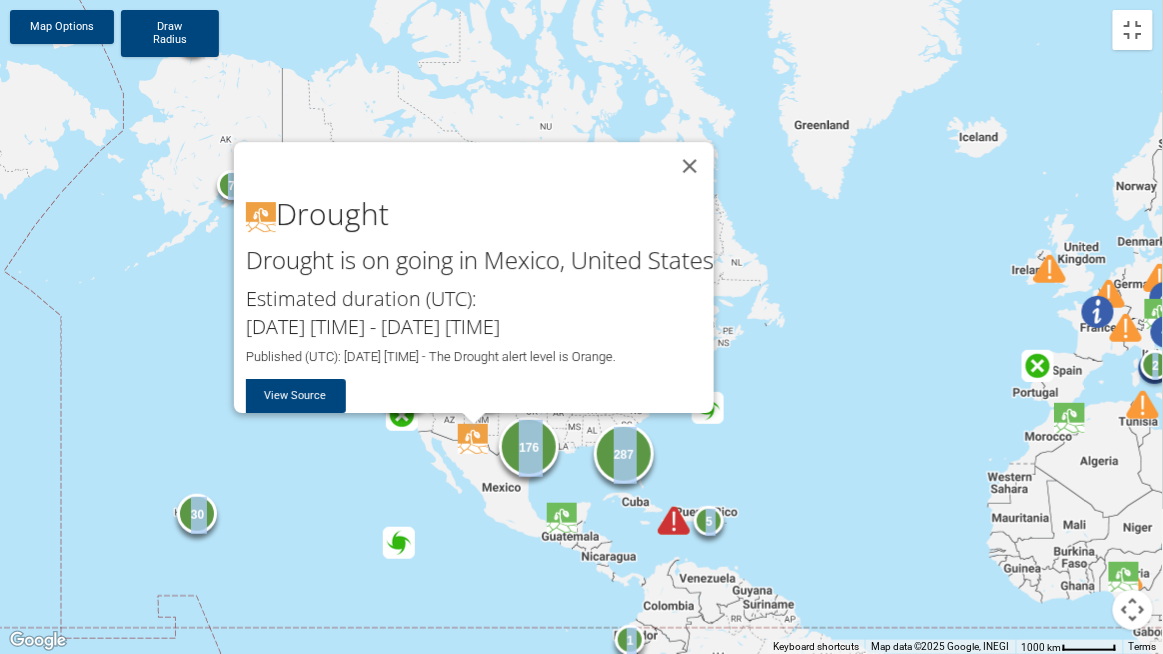 click at bounding box center [474, 440] 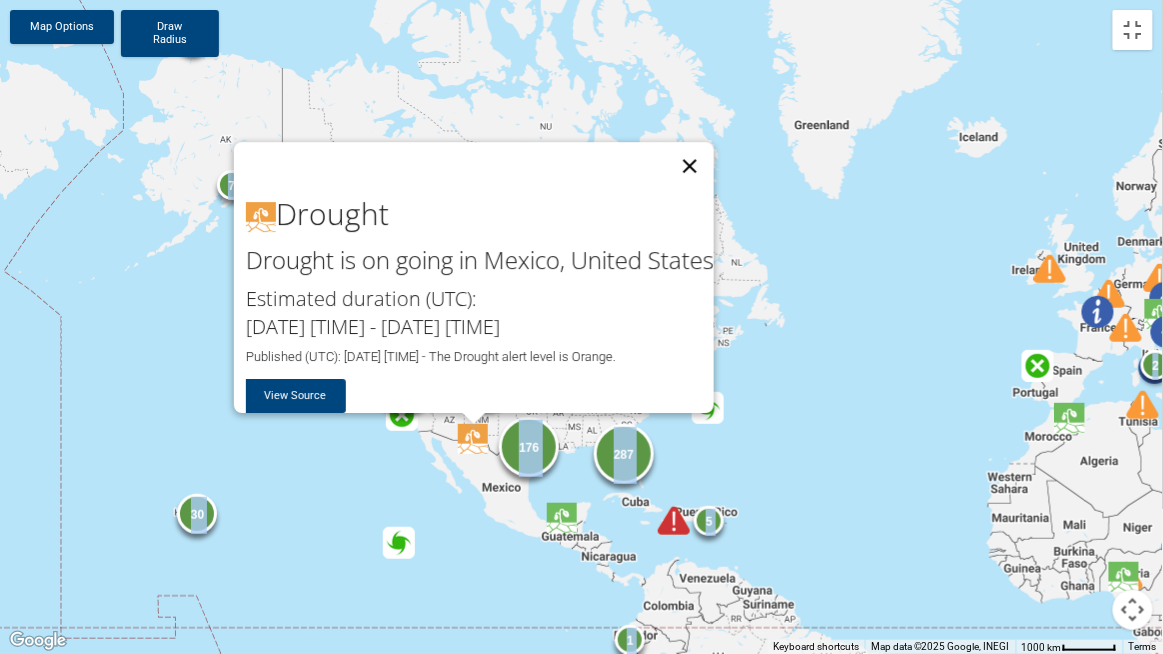click at bounding box center [690, 166] 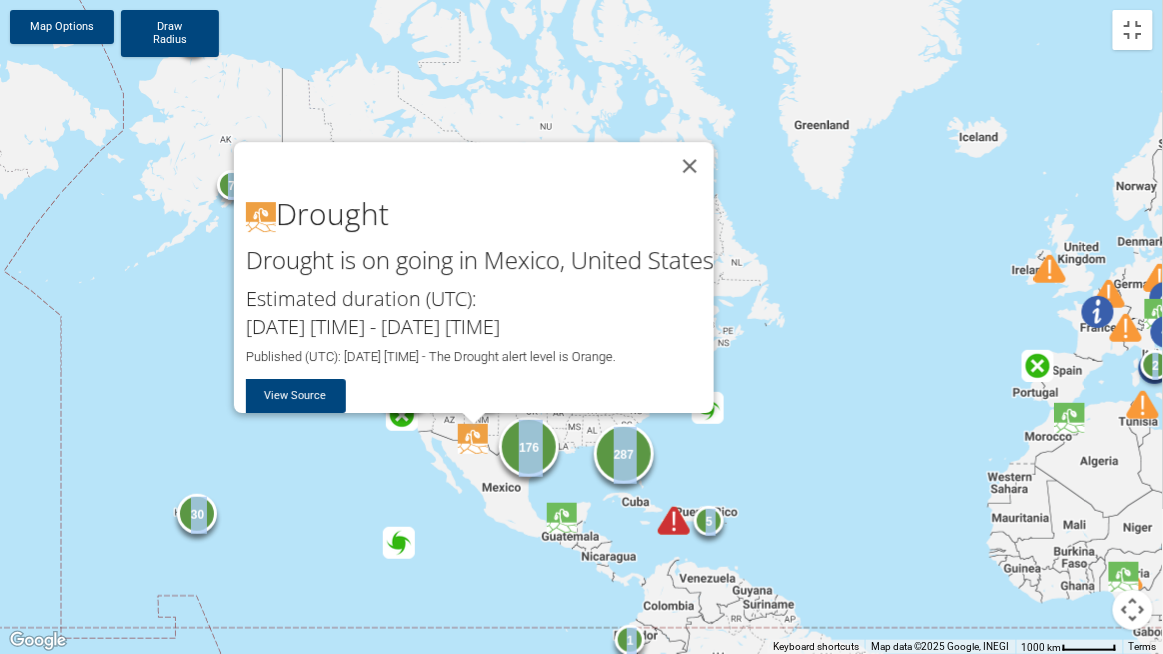 click on "[NUMBER] Drought Drought is on going in Mexico, United States Estimated duration (UTC): Feb [DAY]th [TIME] - Aug [DAY]th [TIME] Published (UTC): Apr [DAY]rd [TIME] - The Drought alert level is Orange. View Source" at bounding box center (581, 327) 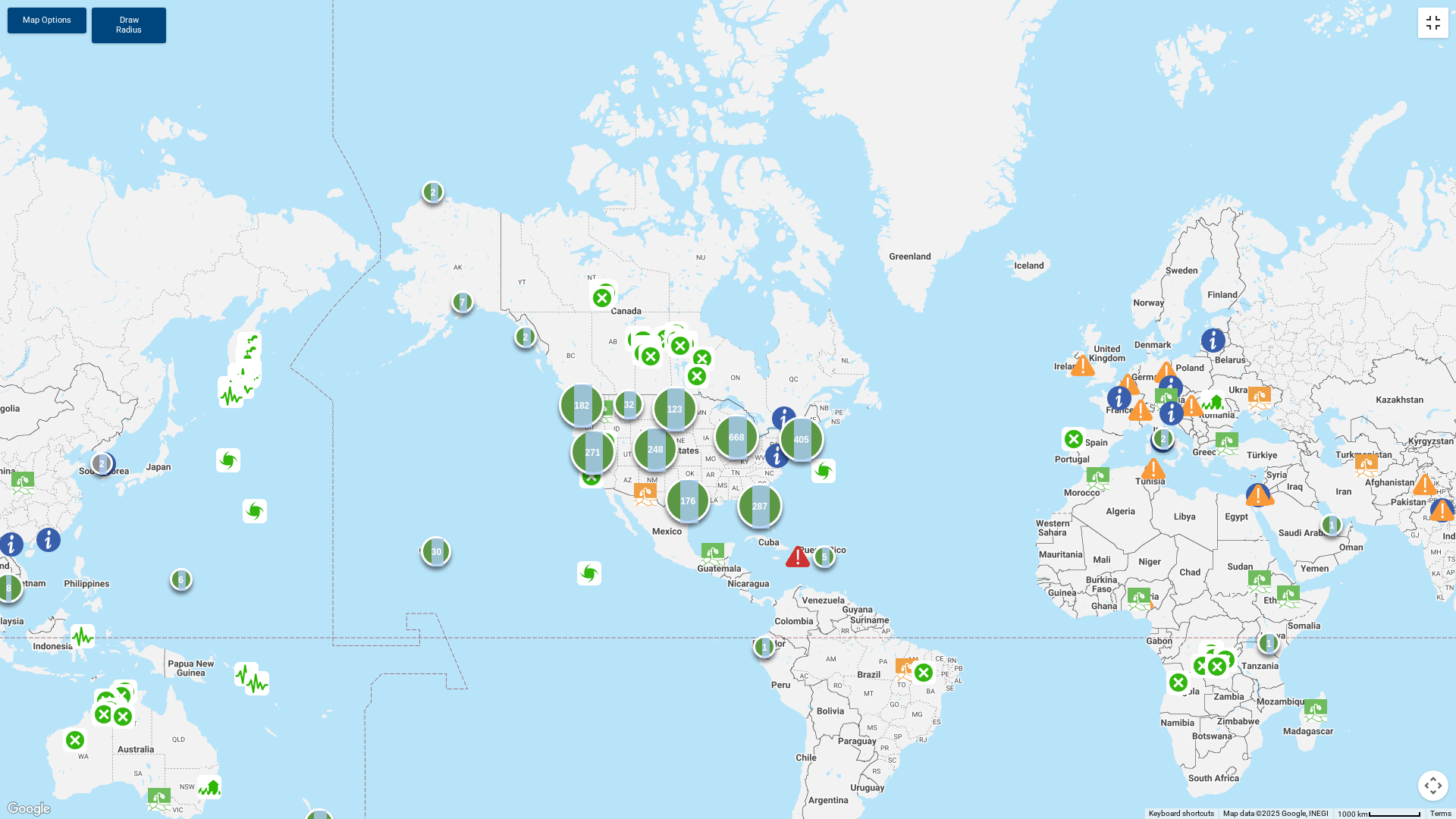 click at bounding box center (1433, 23) 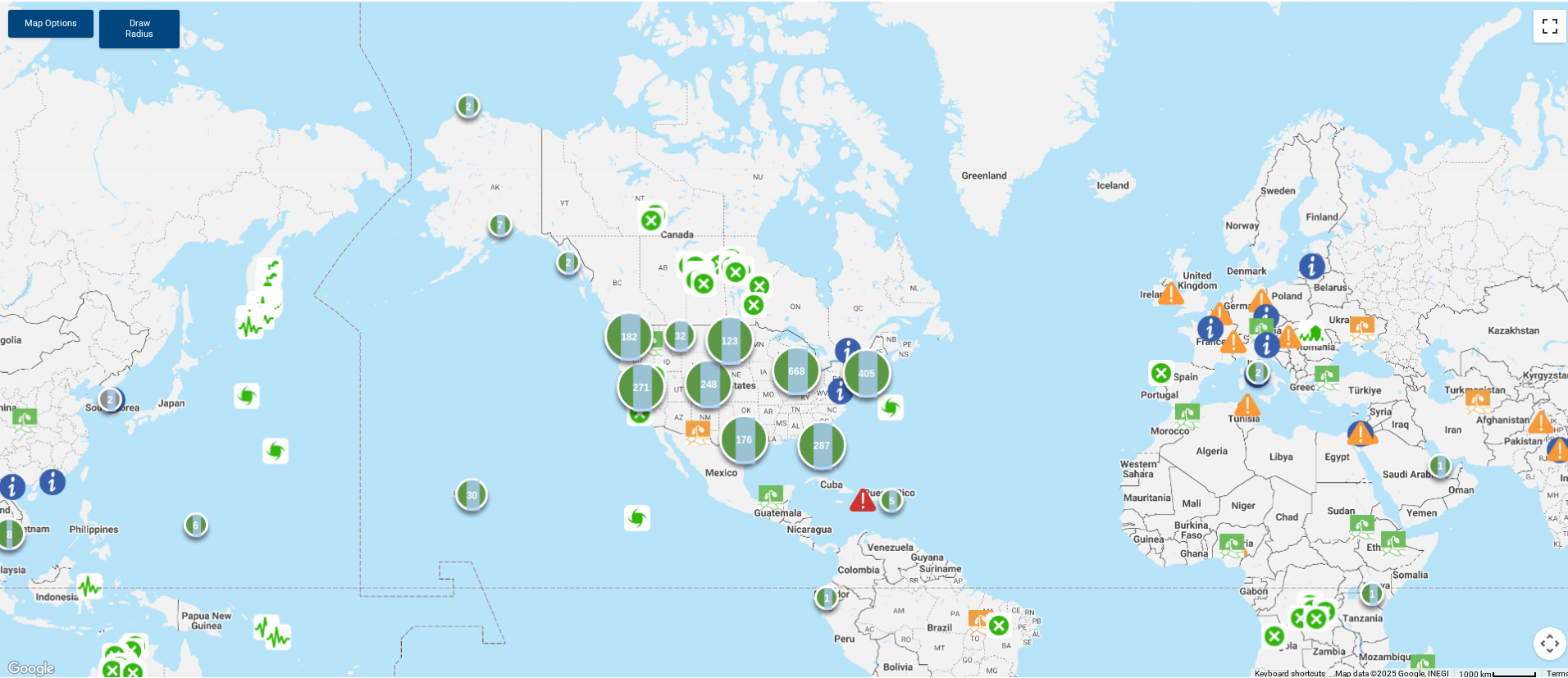 type 